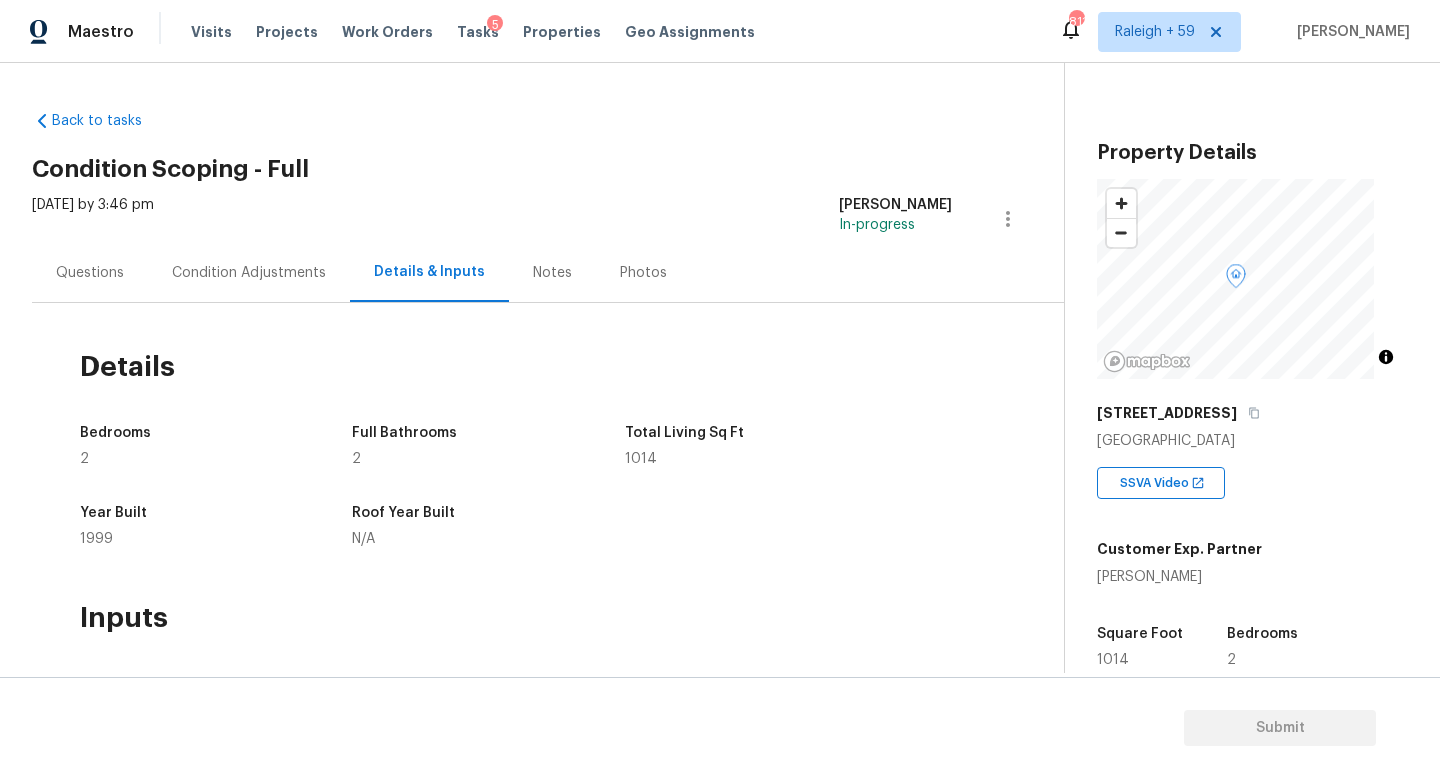 scroll, scrollTop: 0, scrollLeft: 0, axis: both 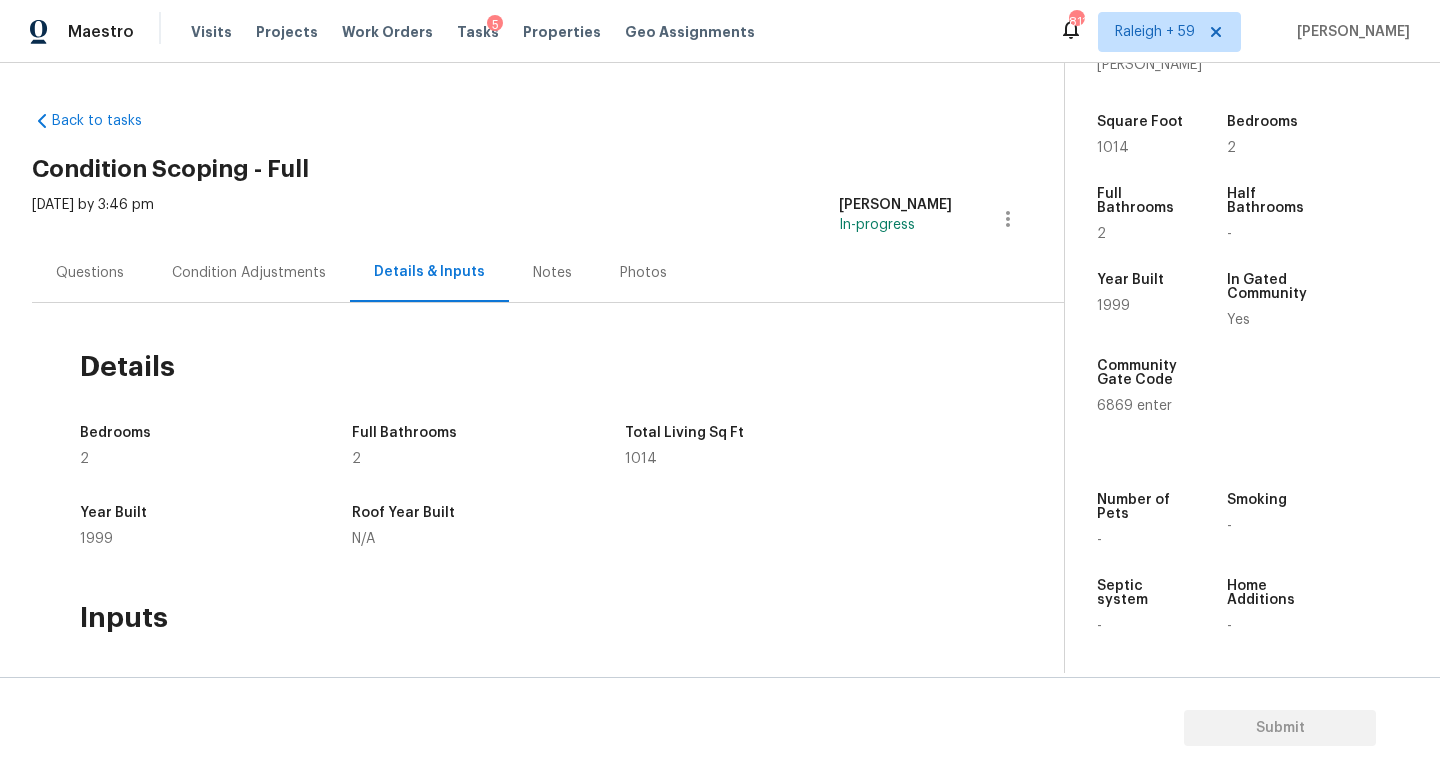 click on "Questions" at bounding box center (90, 272) 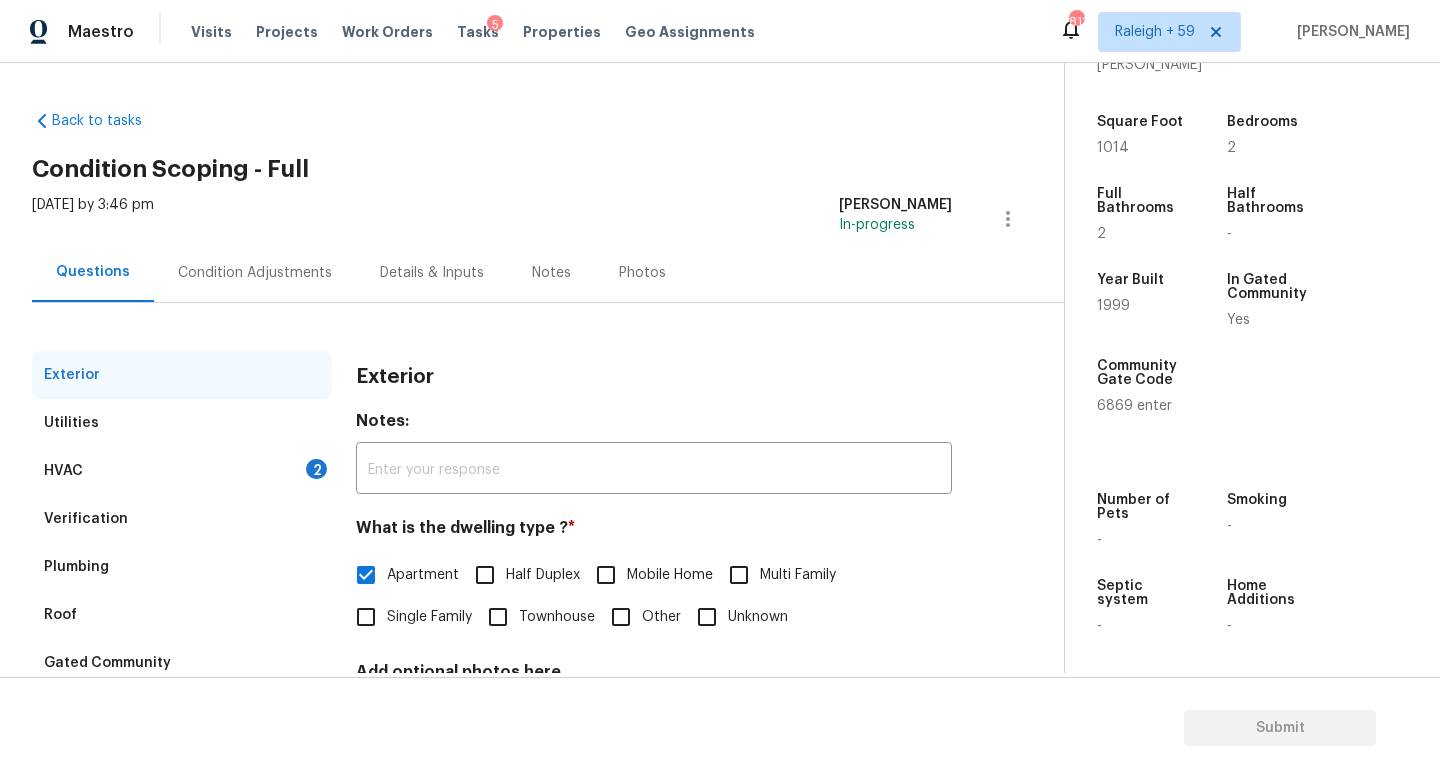 click on "Condition Adjustments" at bounding box center (255, 272) 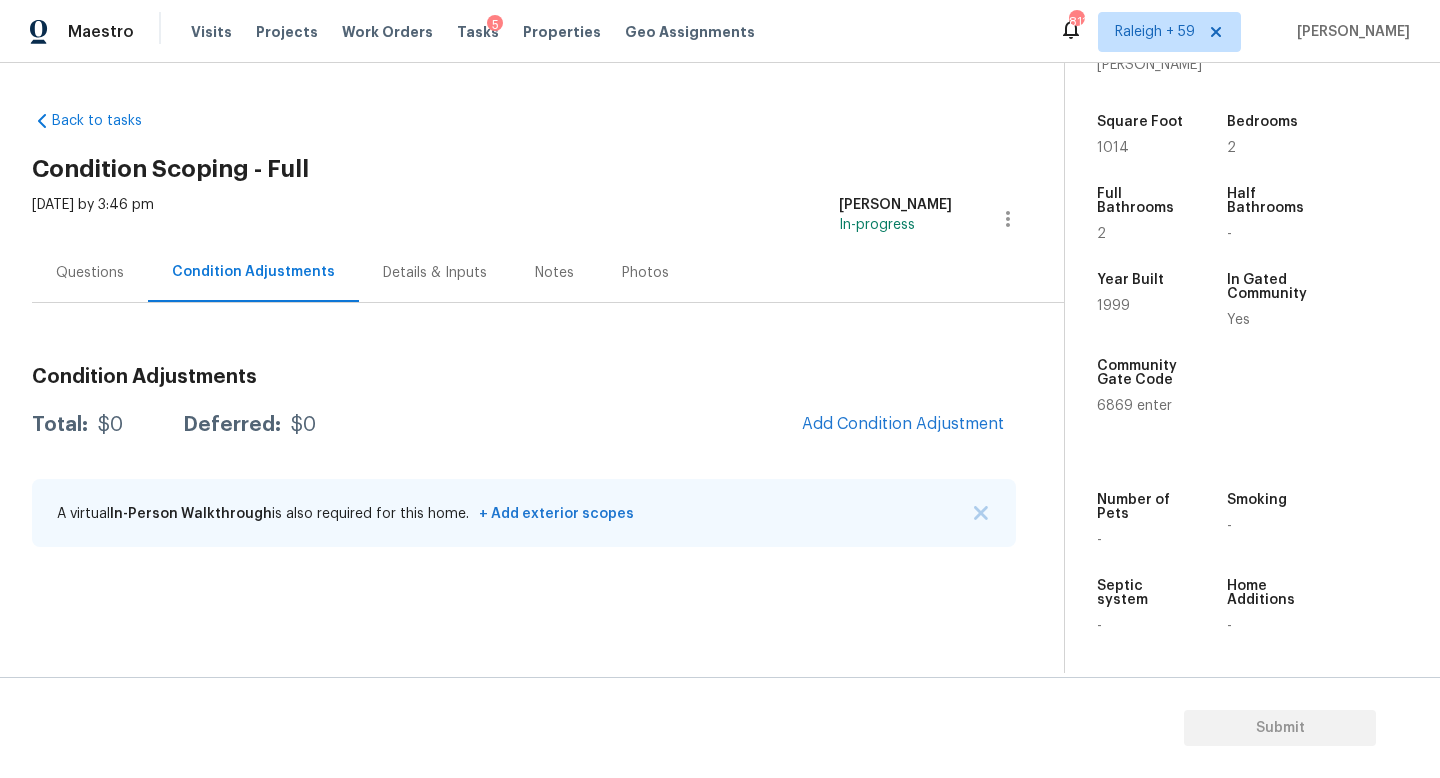 click on "Questions" at bounding box center (90, 272) 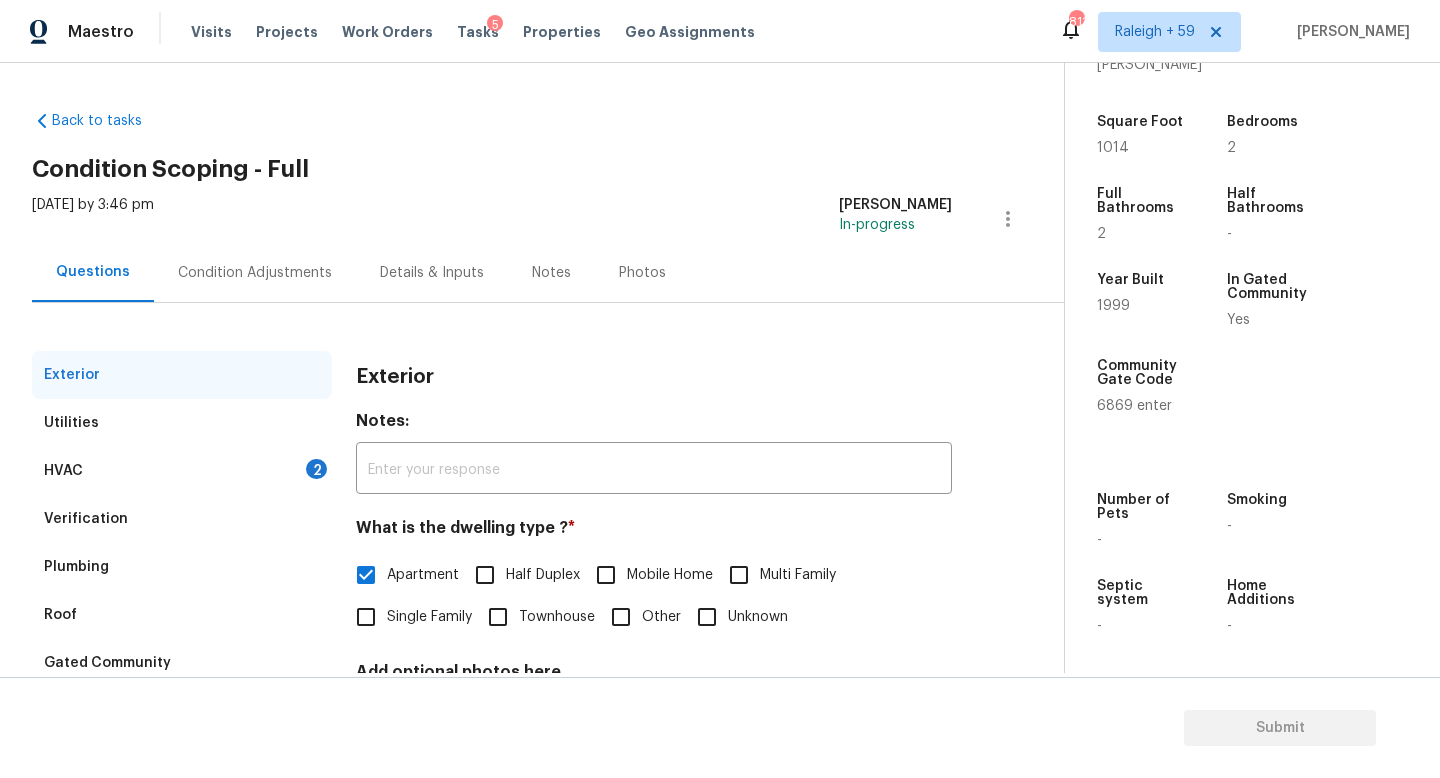 click on "Questions" at bounding box center (93, 272) 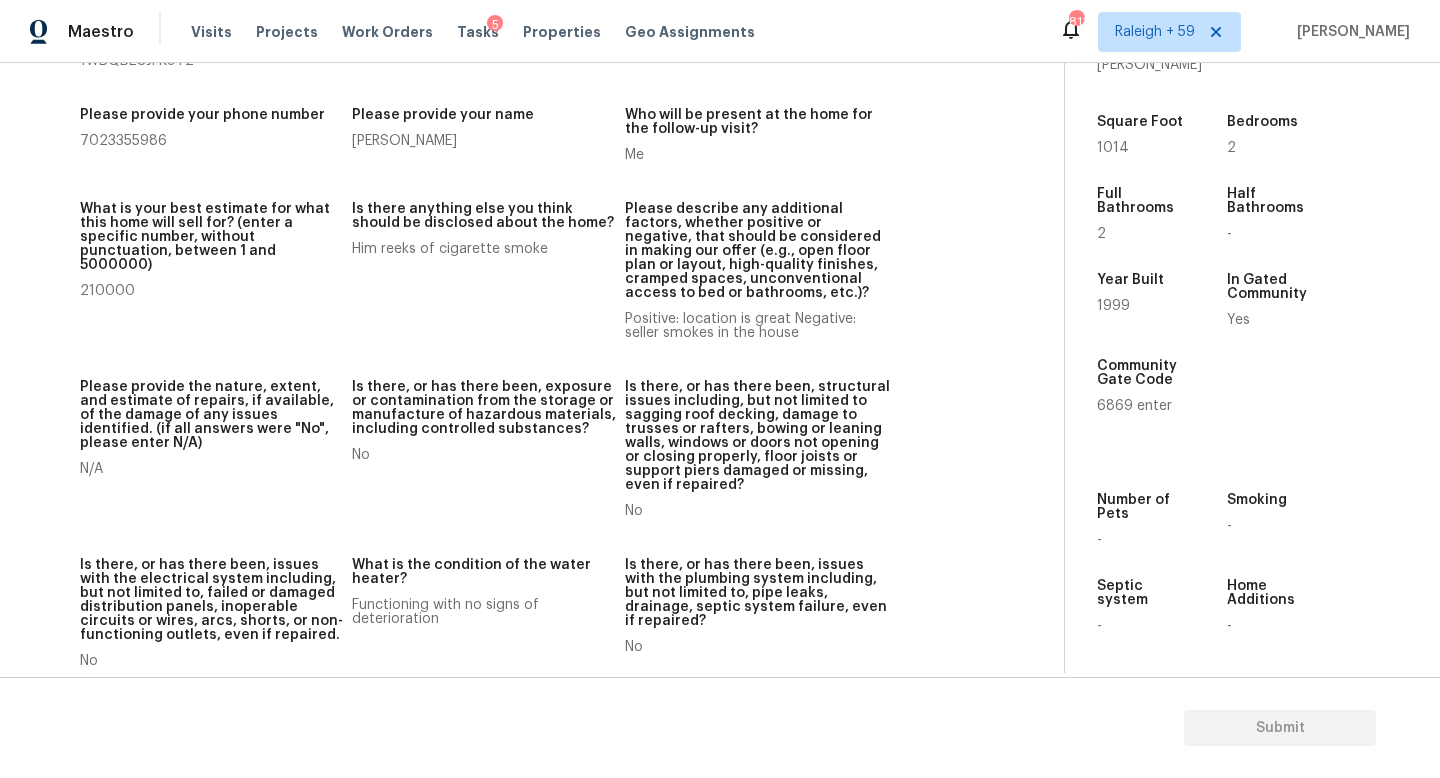 scroll, scrollTop: 0, scrollLeft: 0, axis: both 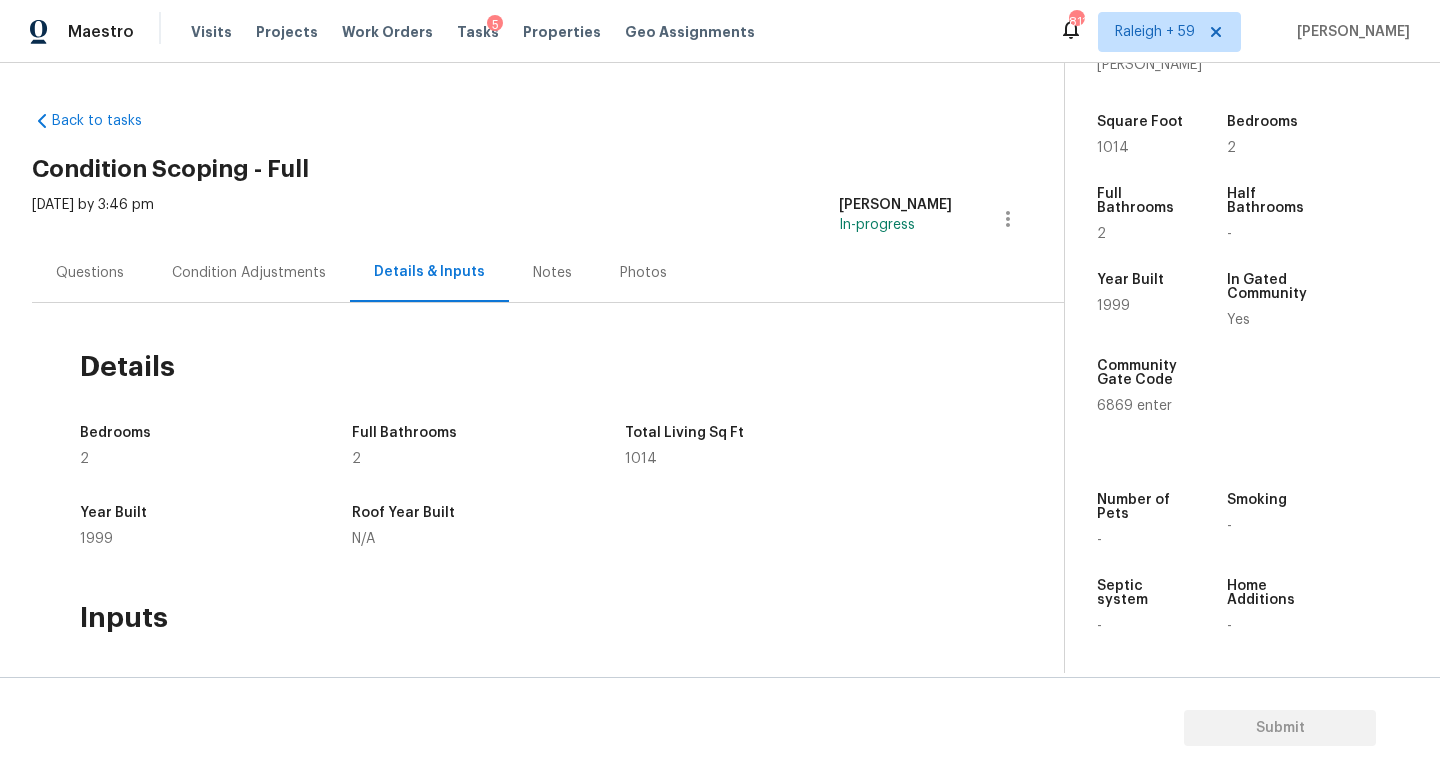 click on "Questions" at bounding box center [90, 272] 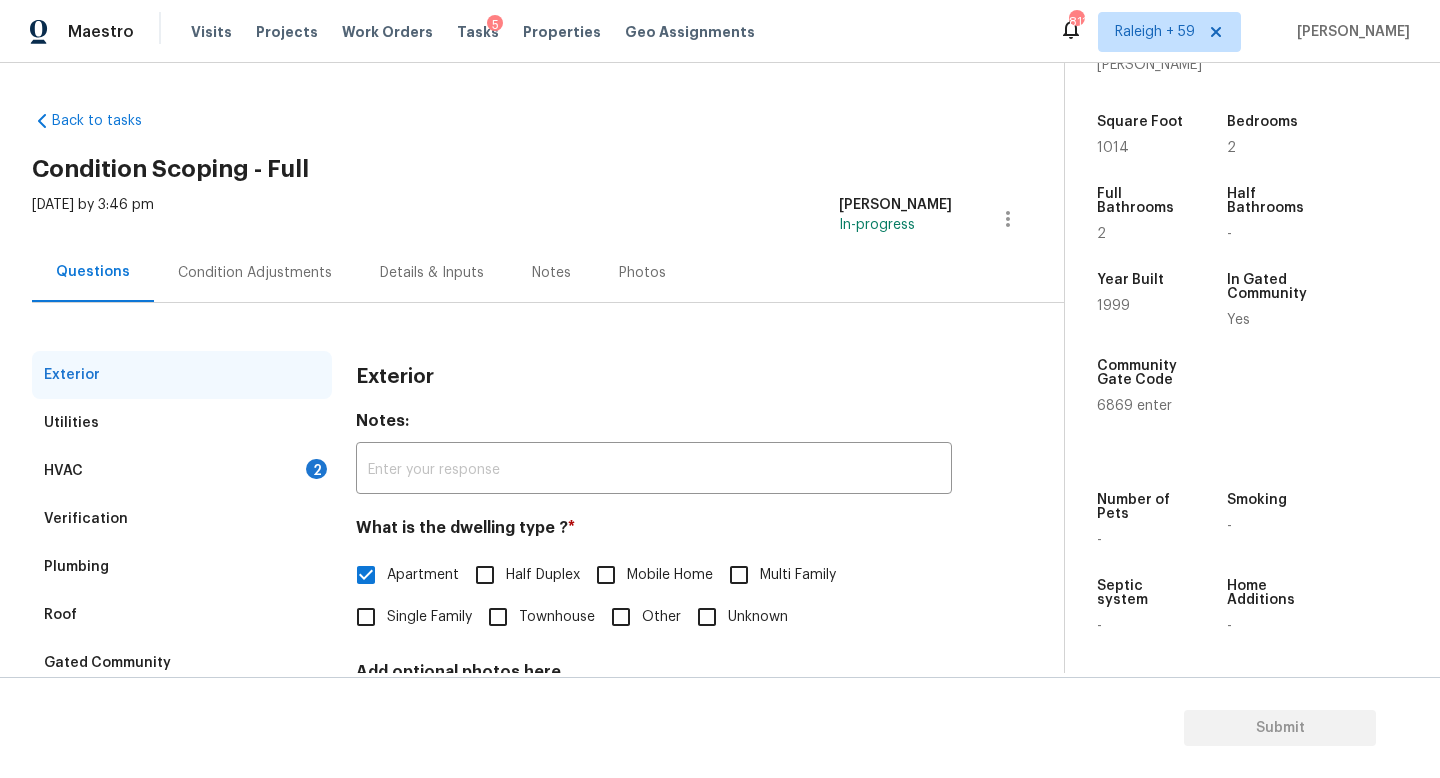 click on "Condition Adjustments" at bounding box center [255, 273] 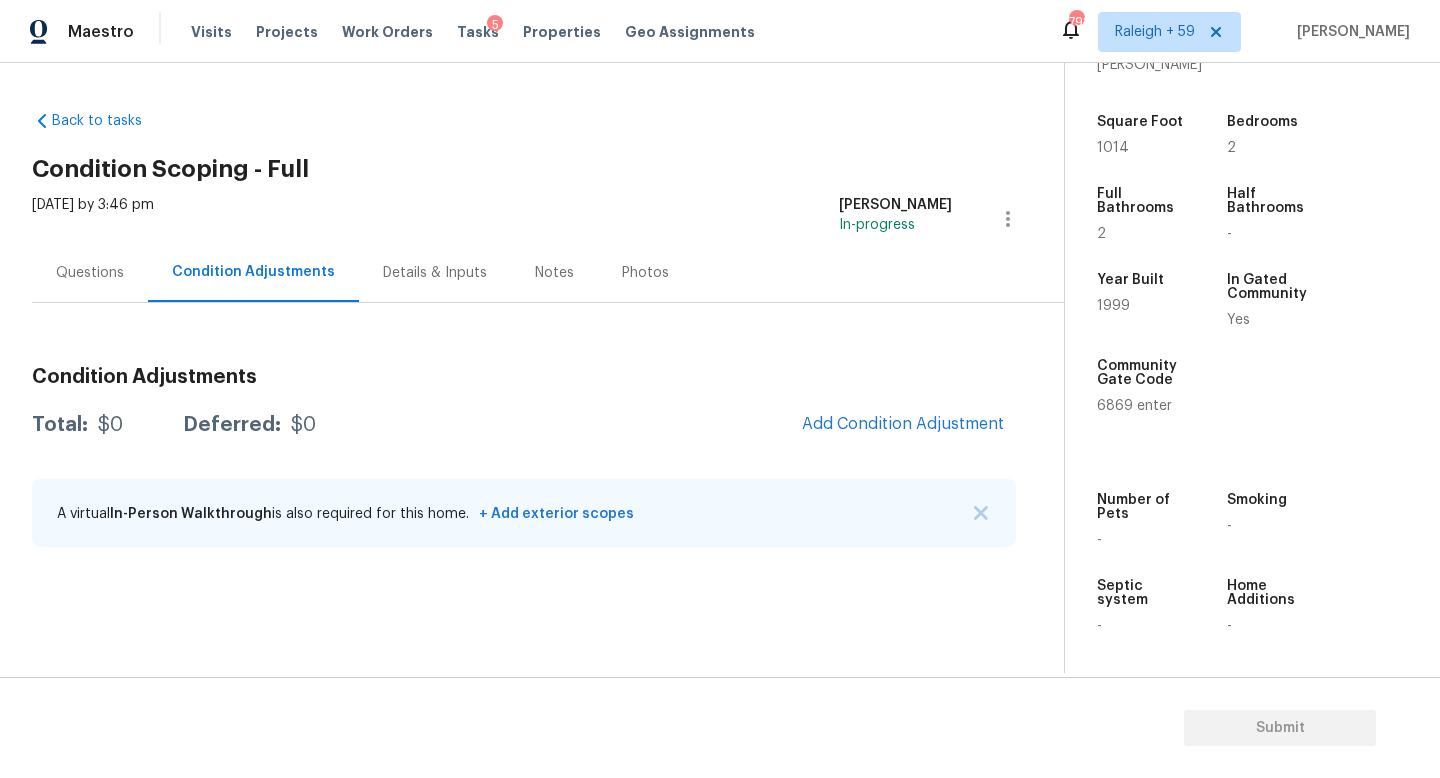 click on "Questions" at bounding box center (90, 272) 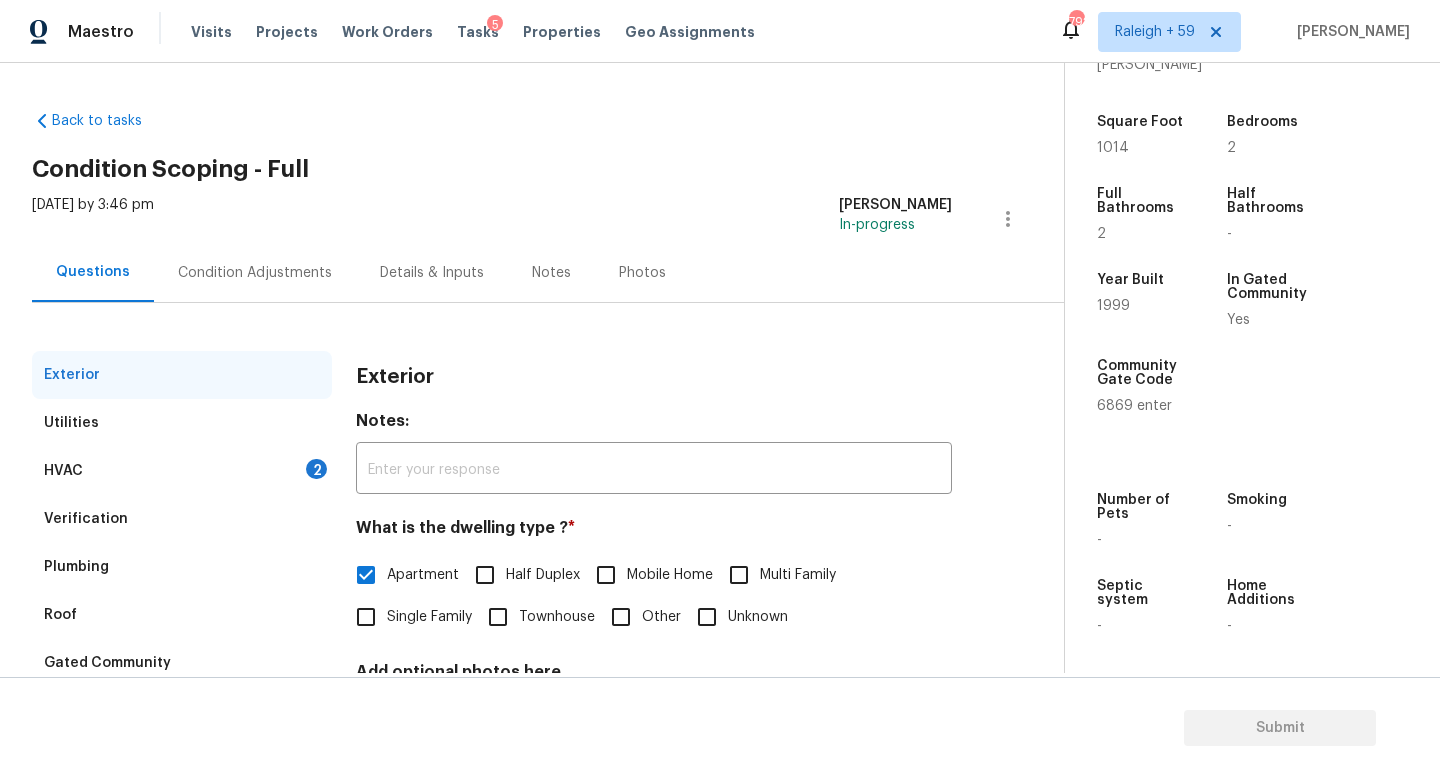 click on "Condition Adjustments" at bounding box center (255, 272) 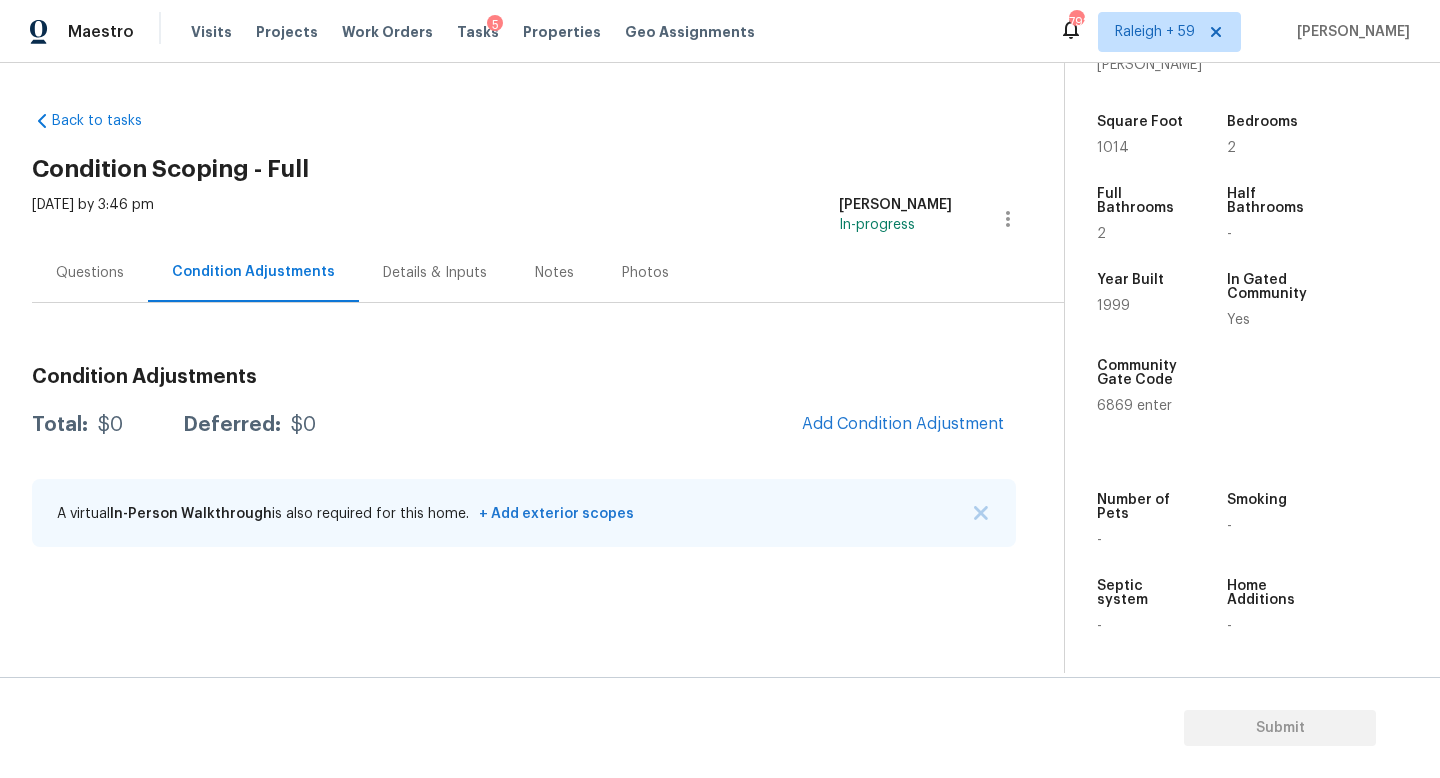 click on "Questions" at bounding box center (90, 272) 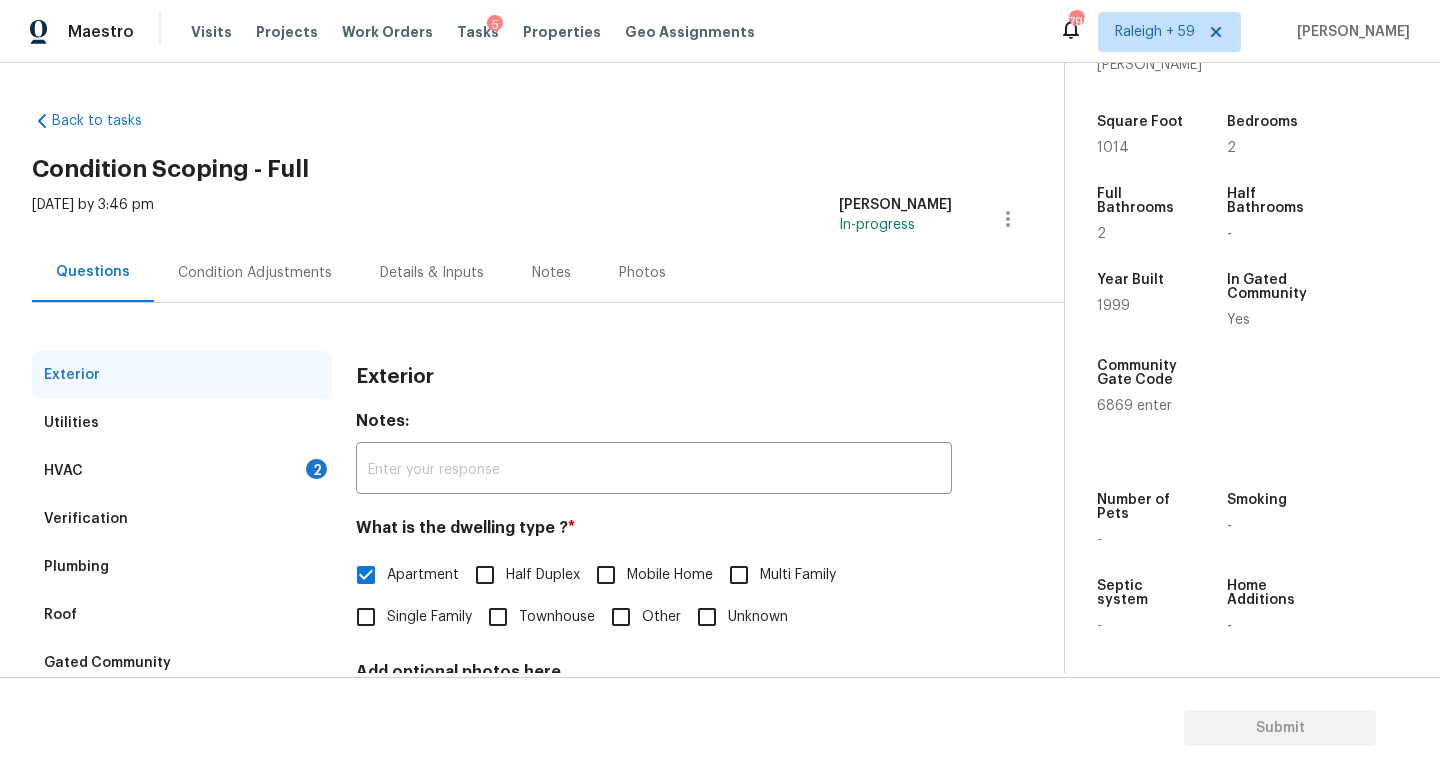 click on "Condition Adjustments" at bounding box center [255, 272] 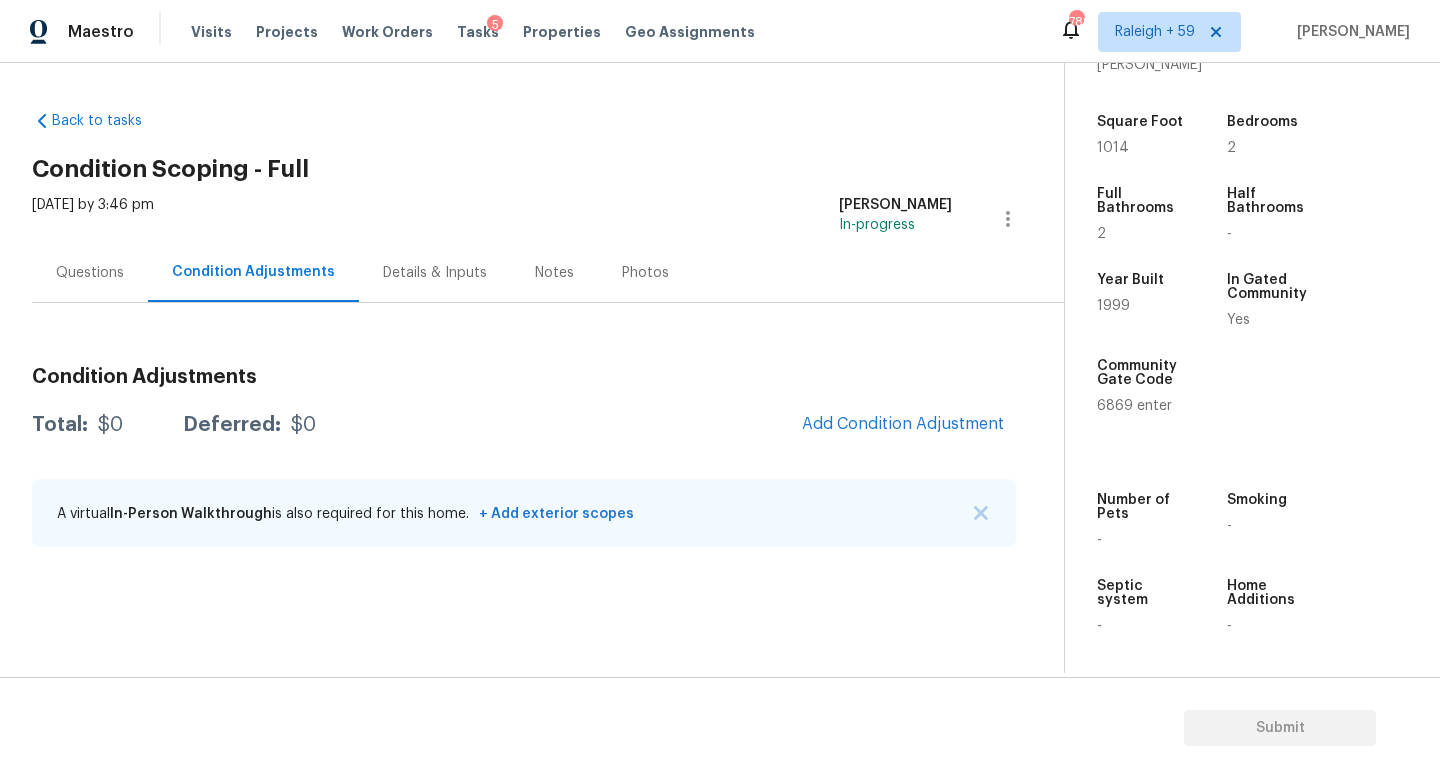 click on "Questions" at bounding box center (90, 272) 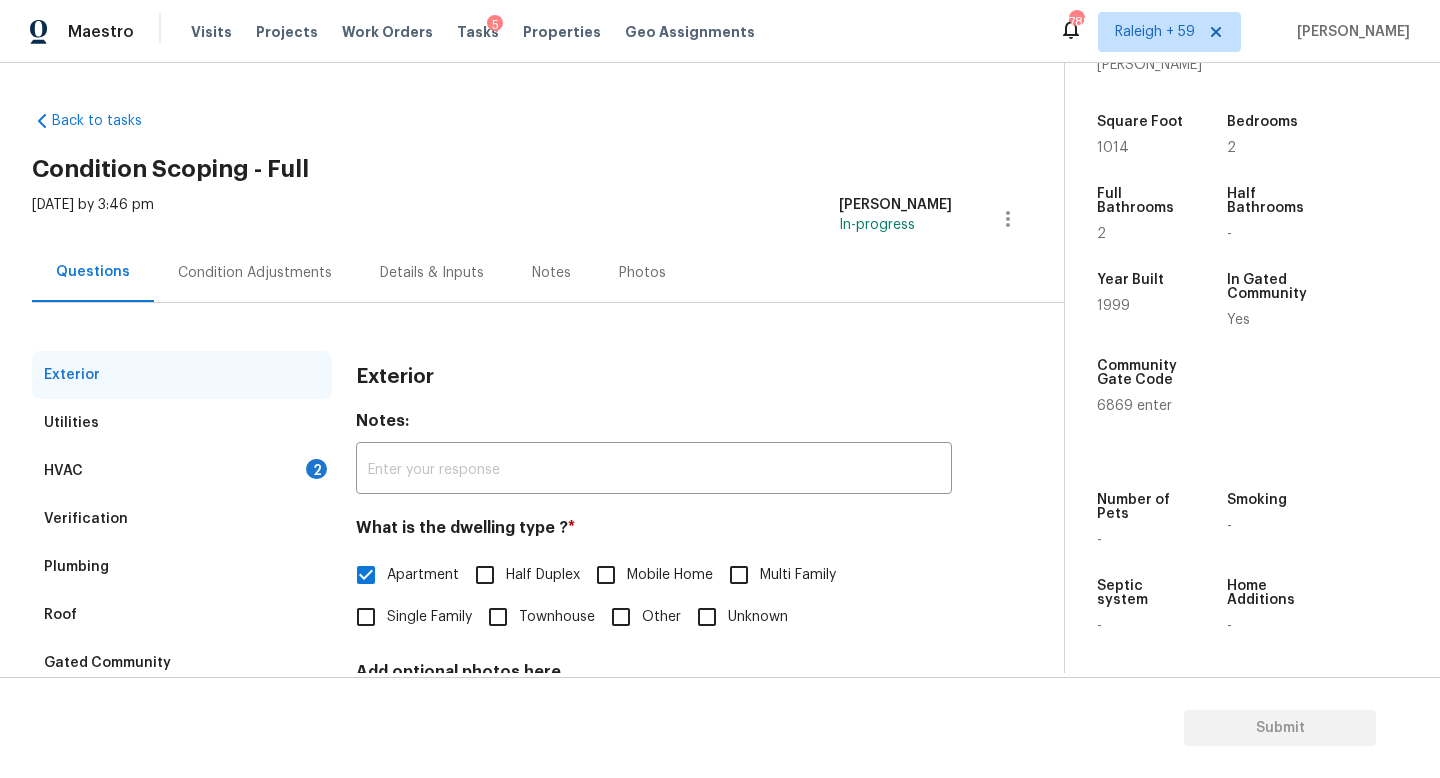 click on "Condition Adjustments" at bounding box center [255, 272] 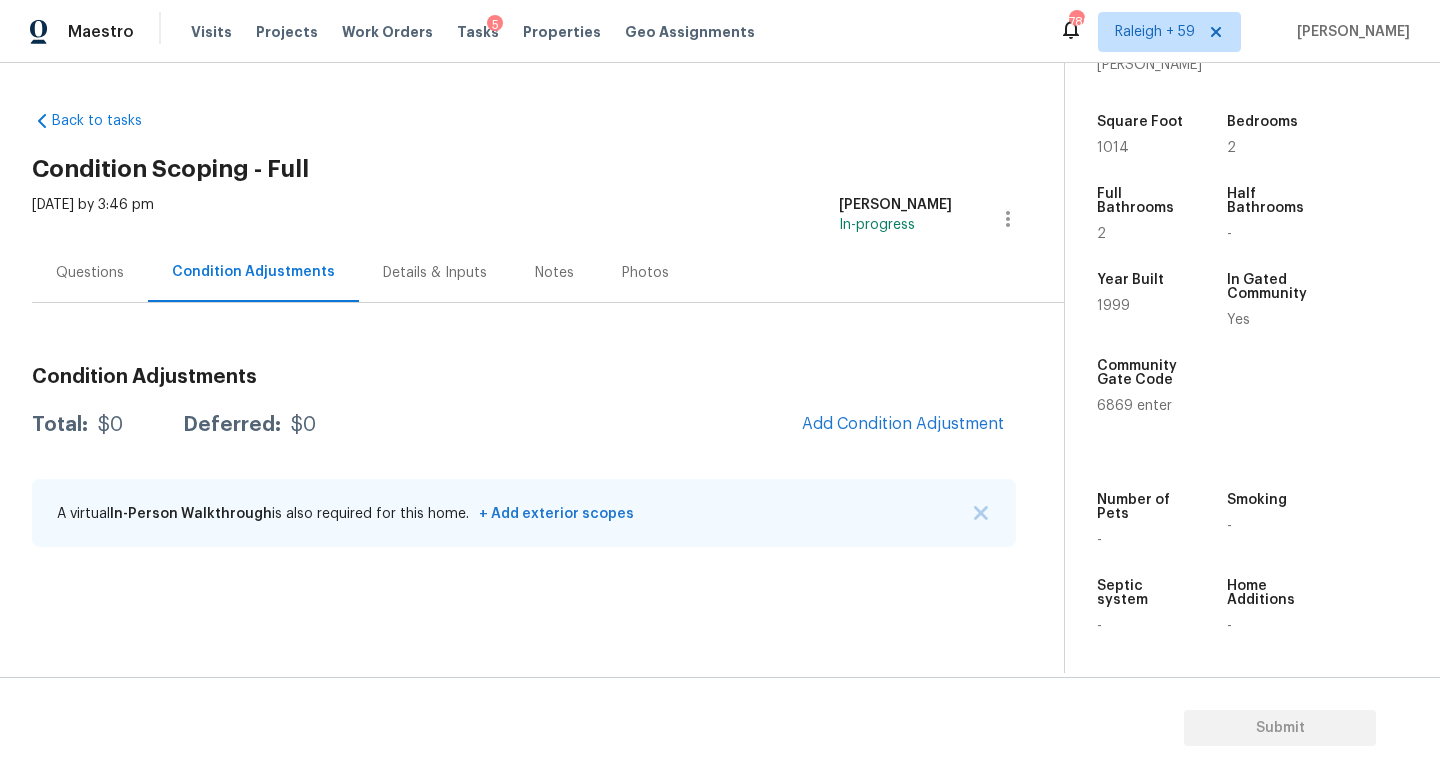 click on "Questions" at bounding box center (90, 272) 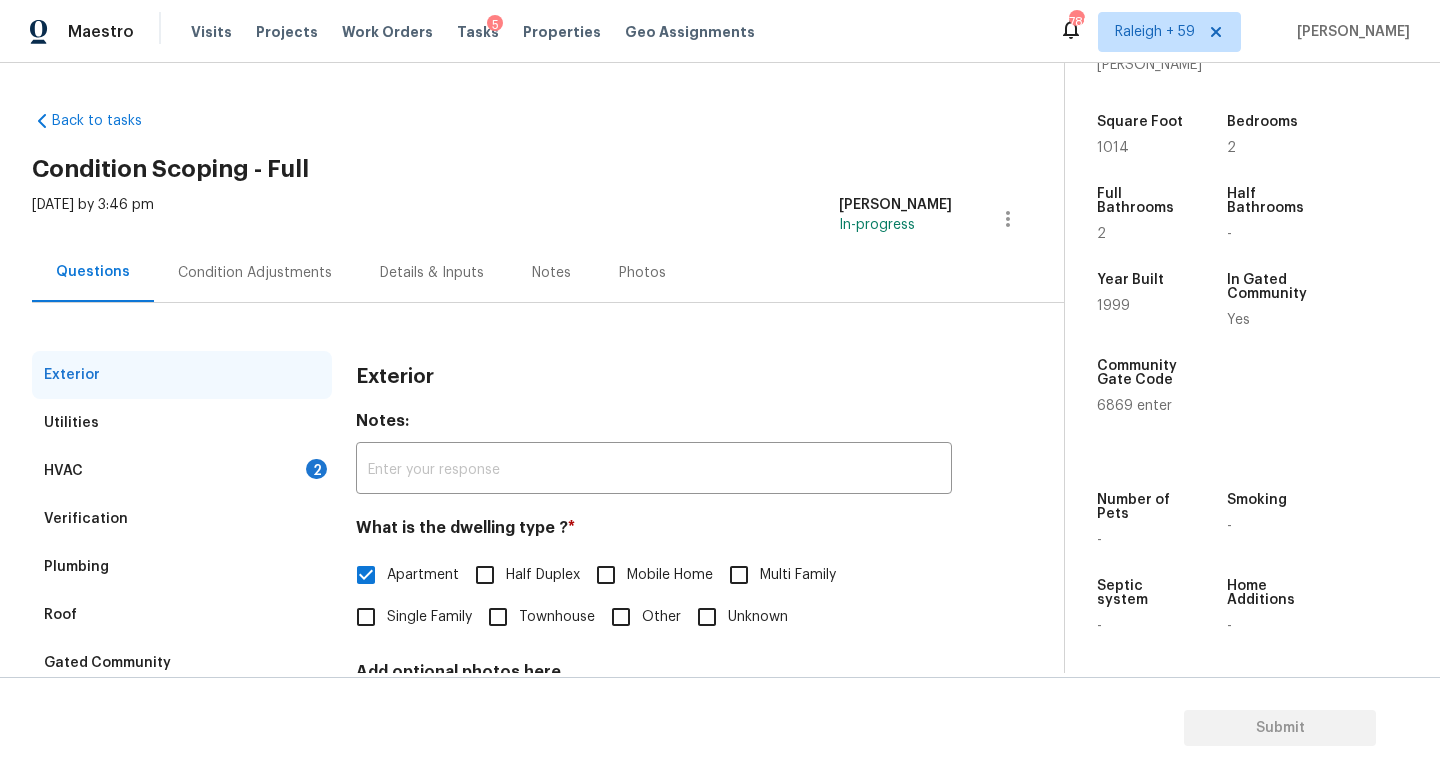 click on "HVAC 2" at bounding box center [182, 471] 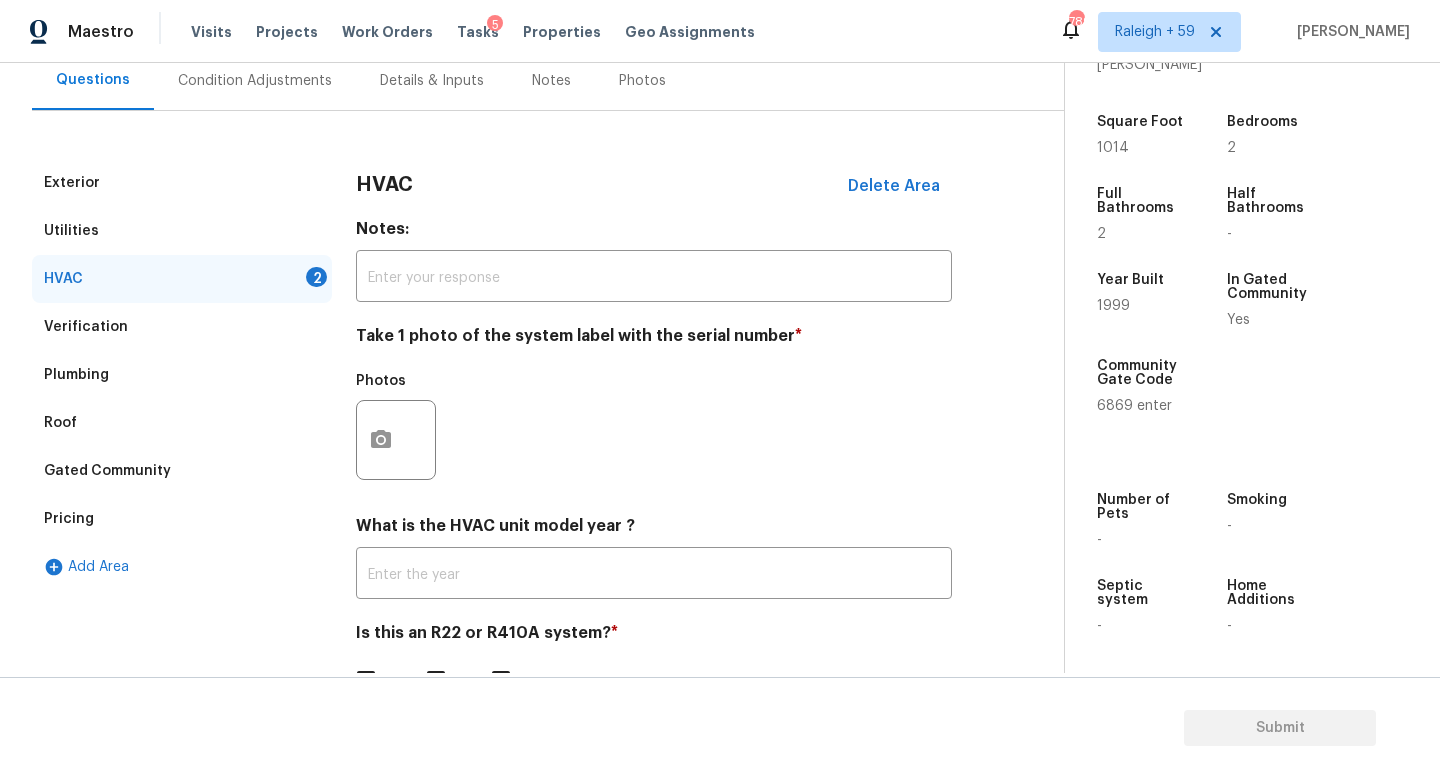 scroll, scrollTop: 266, scrollLeft: 0, axis: vertical 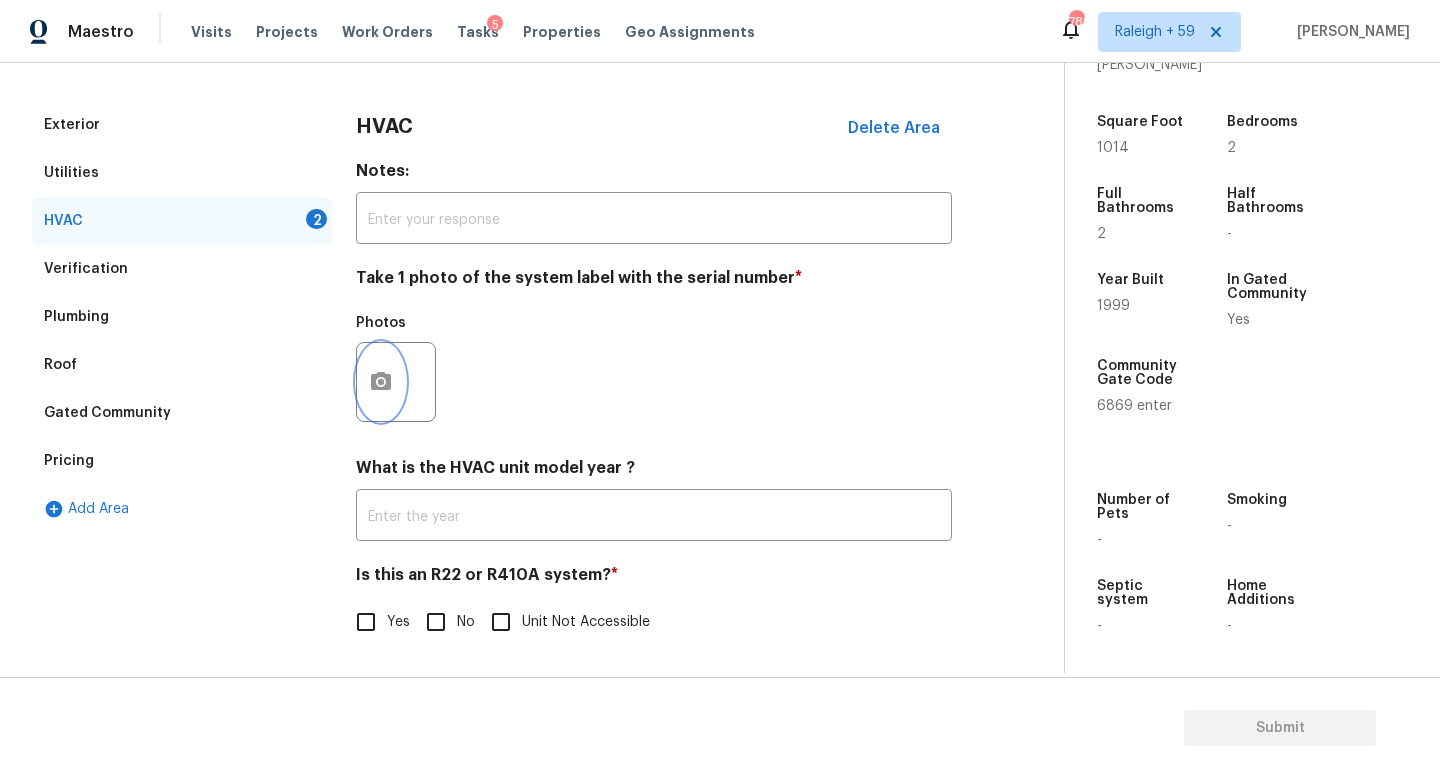 click 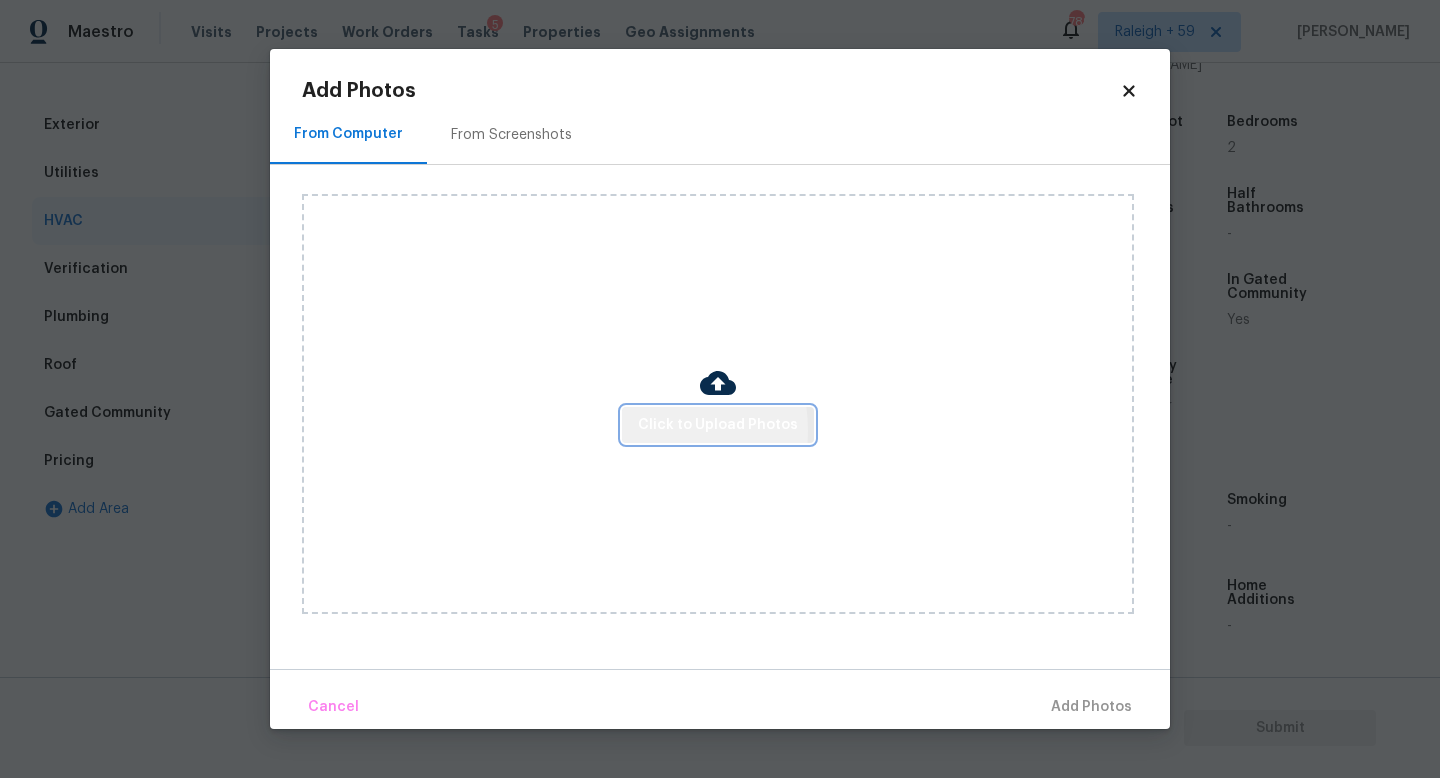 click on "Click to Upload Photos" at bounding box center (718, 425) 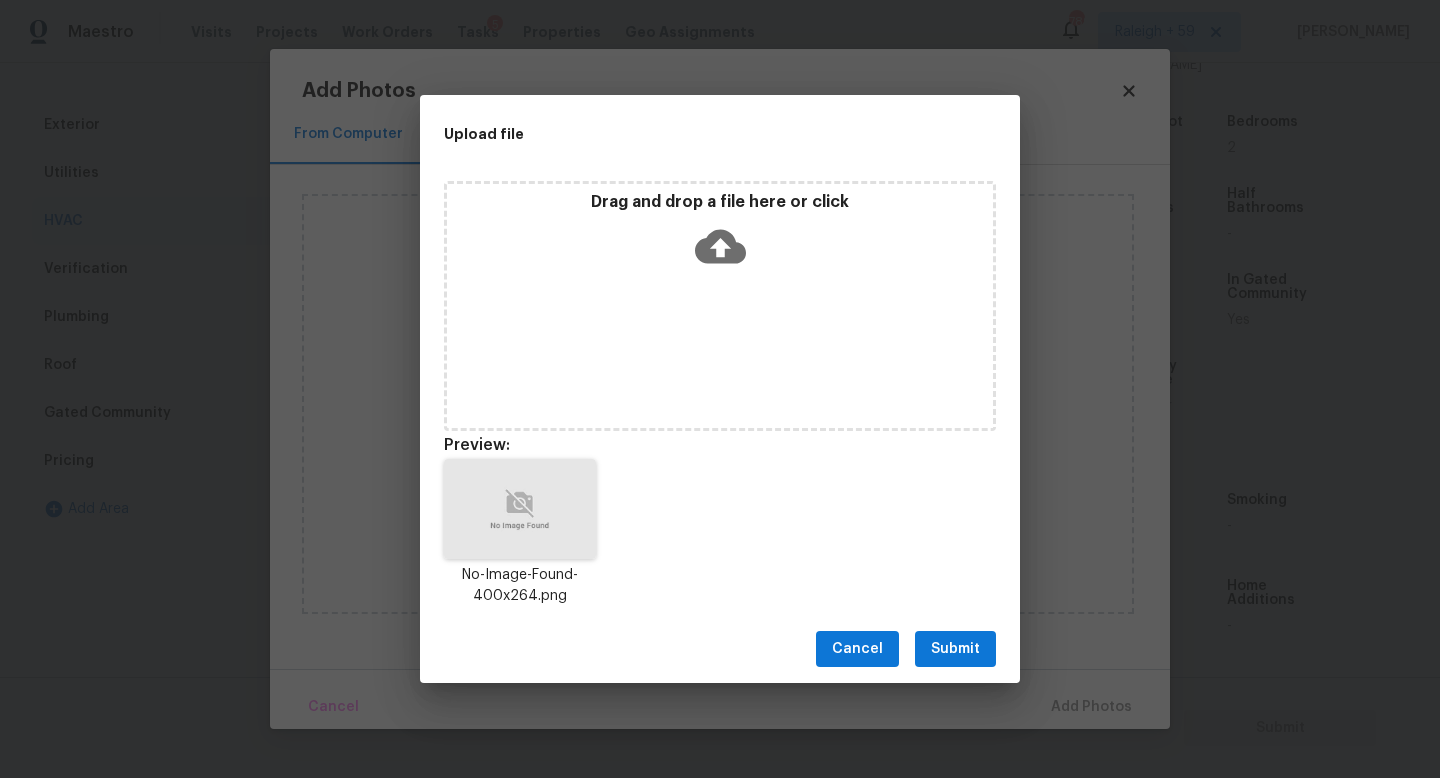 click on "Submit" at bounding box center (955, 649) 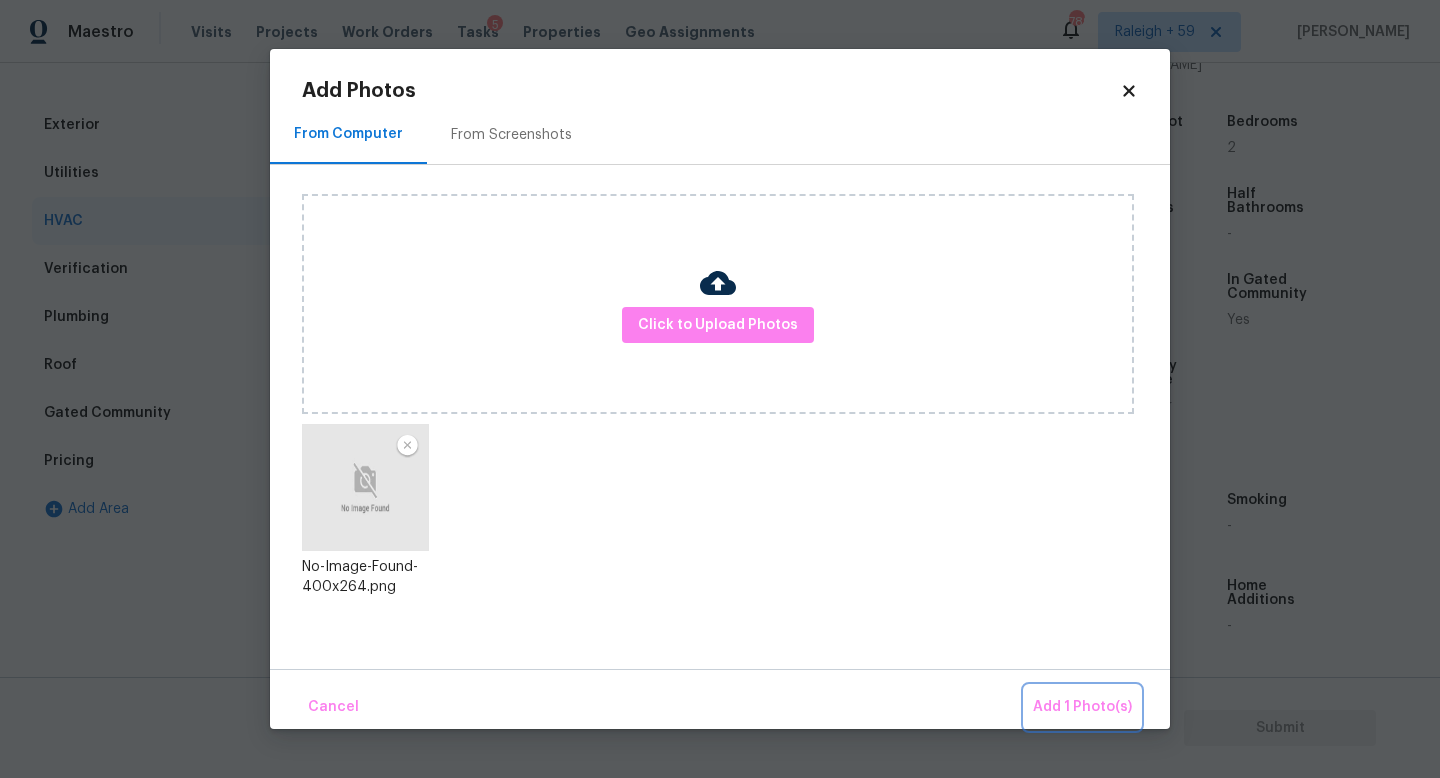 click on "Add 1 Photo(s)" at bounding box center [1082, 707] 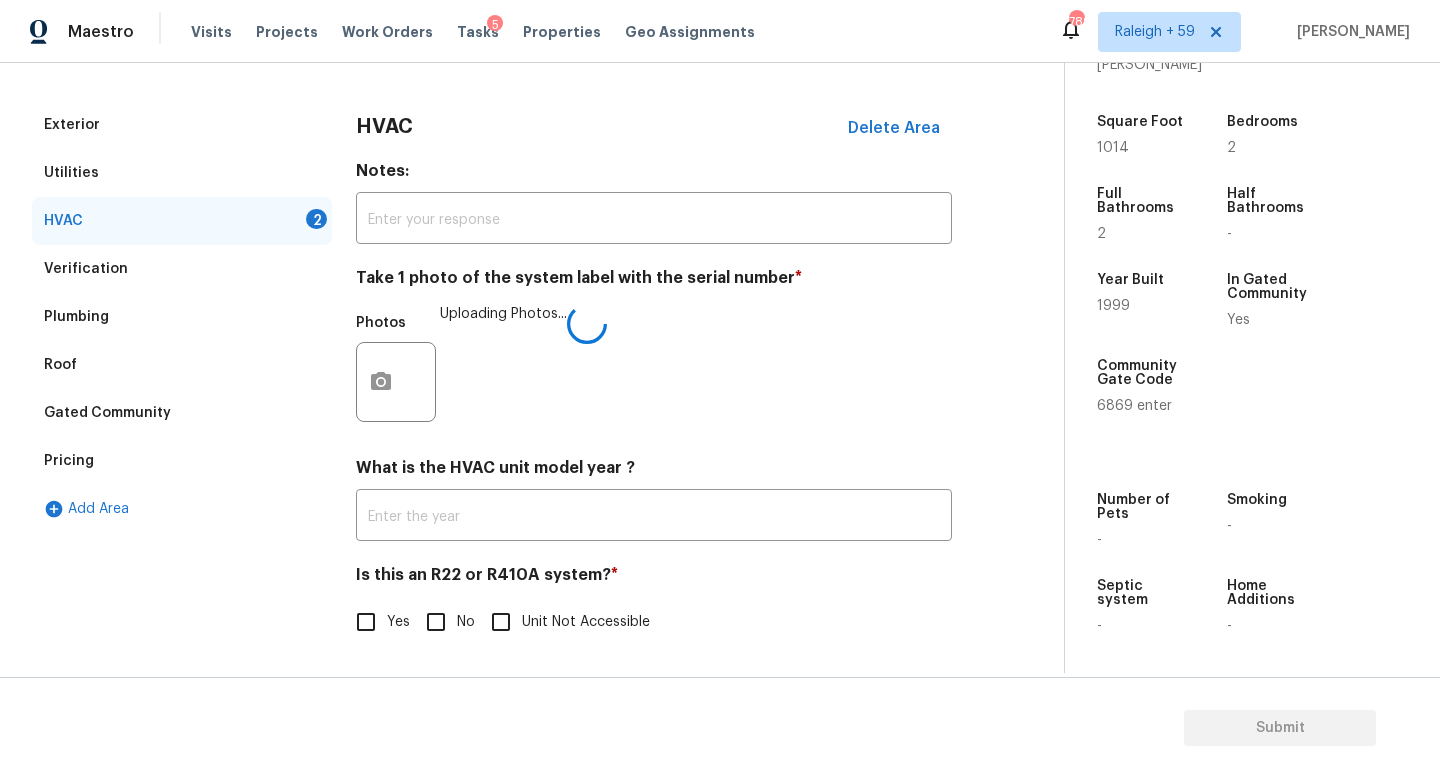 click on "No" at bounding box center [436, 622] 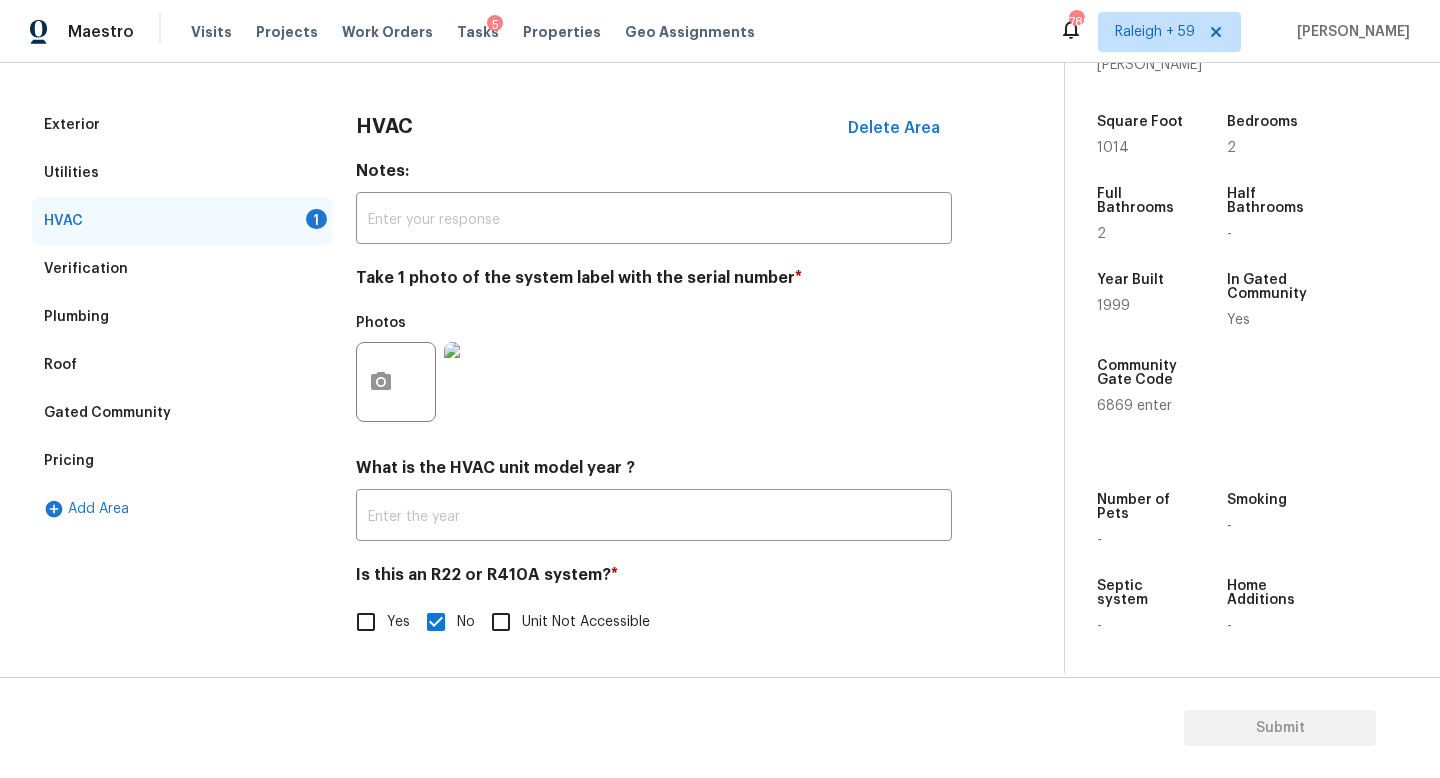scroll, scrollTop: 0, scrollLeft: 0, axis: both 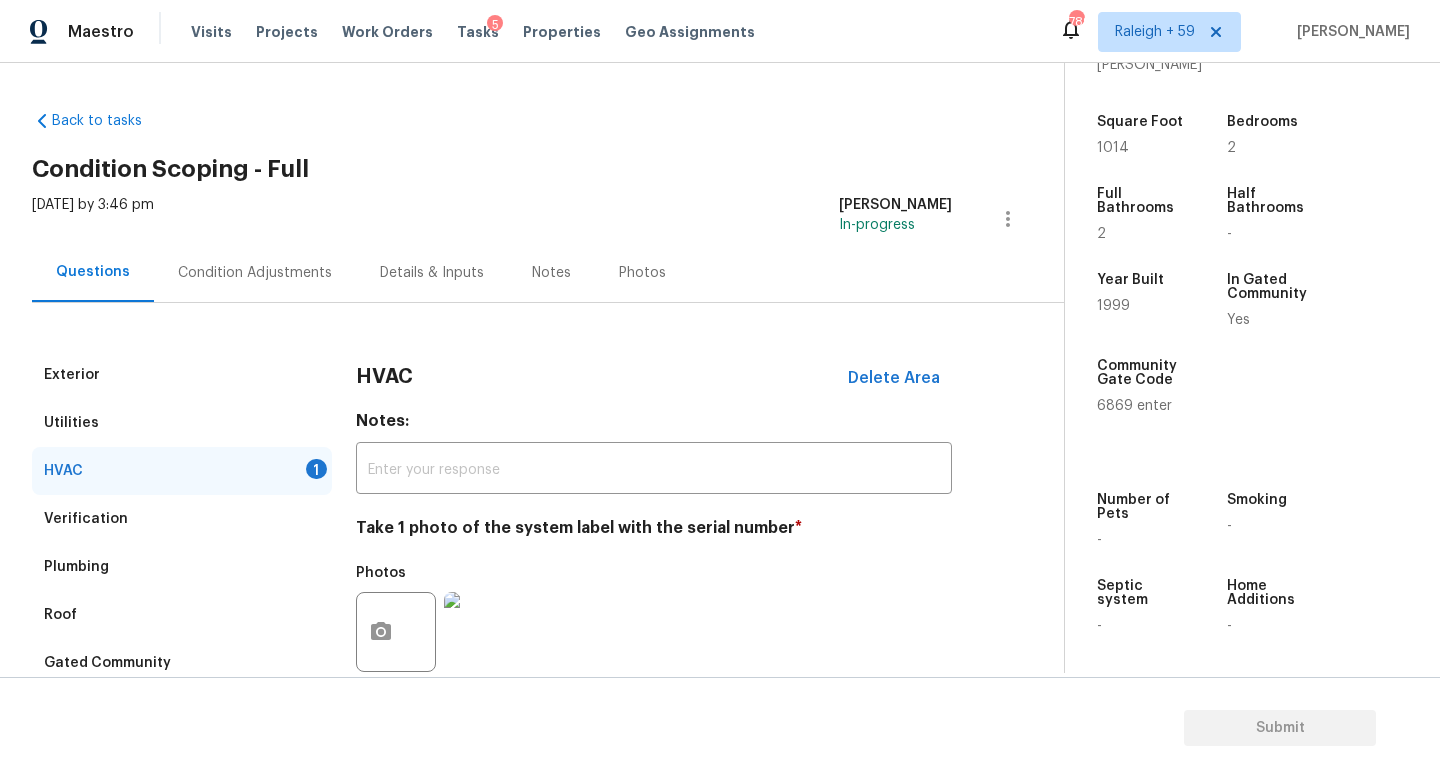 click on "Condition Adjustments" at bounding box center [255, 272] 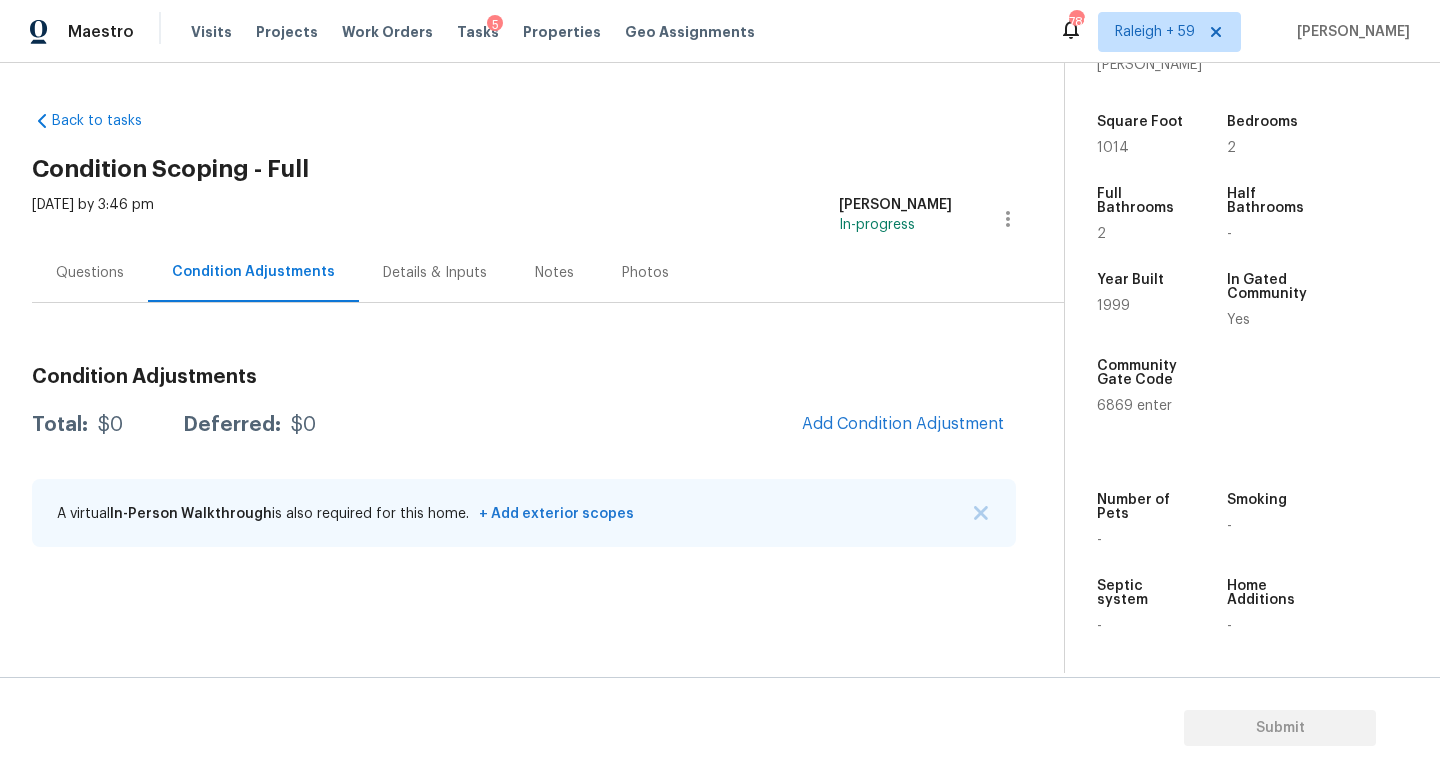 click on "Questions" at bounding box center (90, 272) 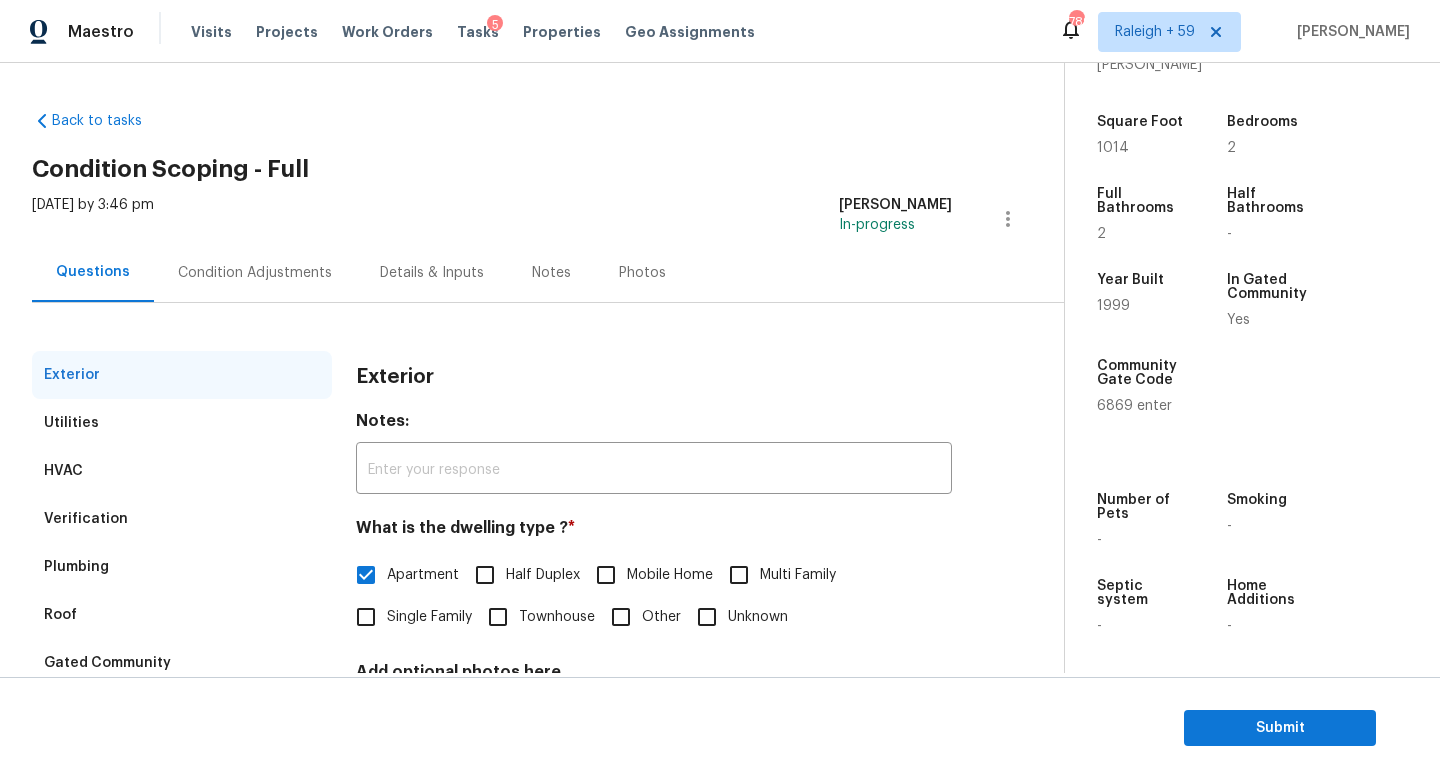 click on "Condition Adjustments" at bounding box center (255, 272) 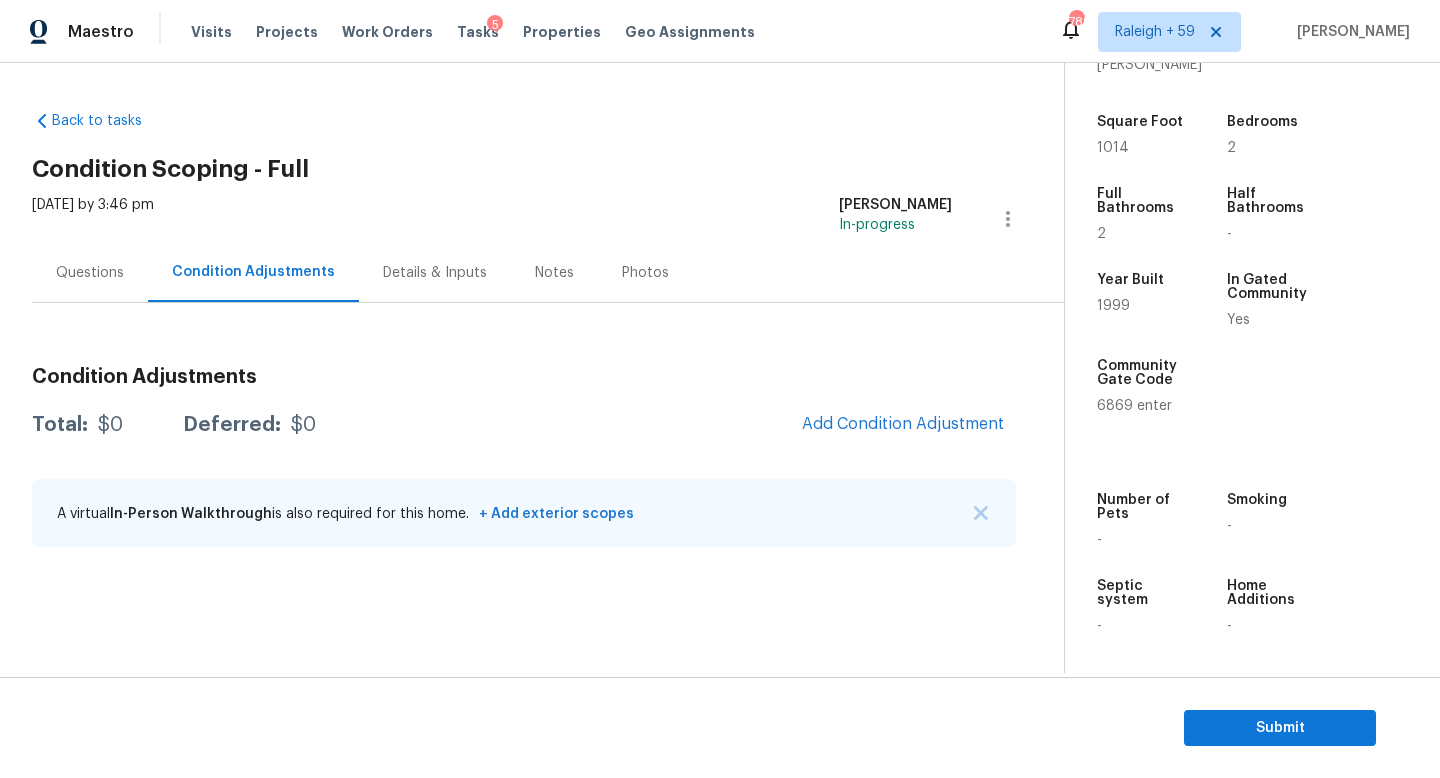 click on "Questions" at bounding box center [90, 272] 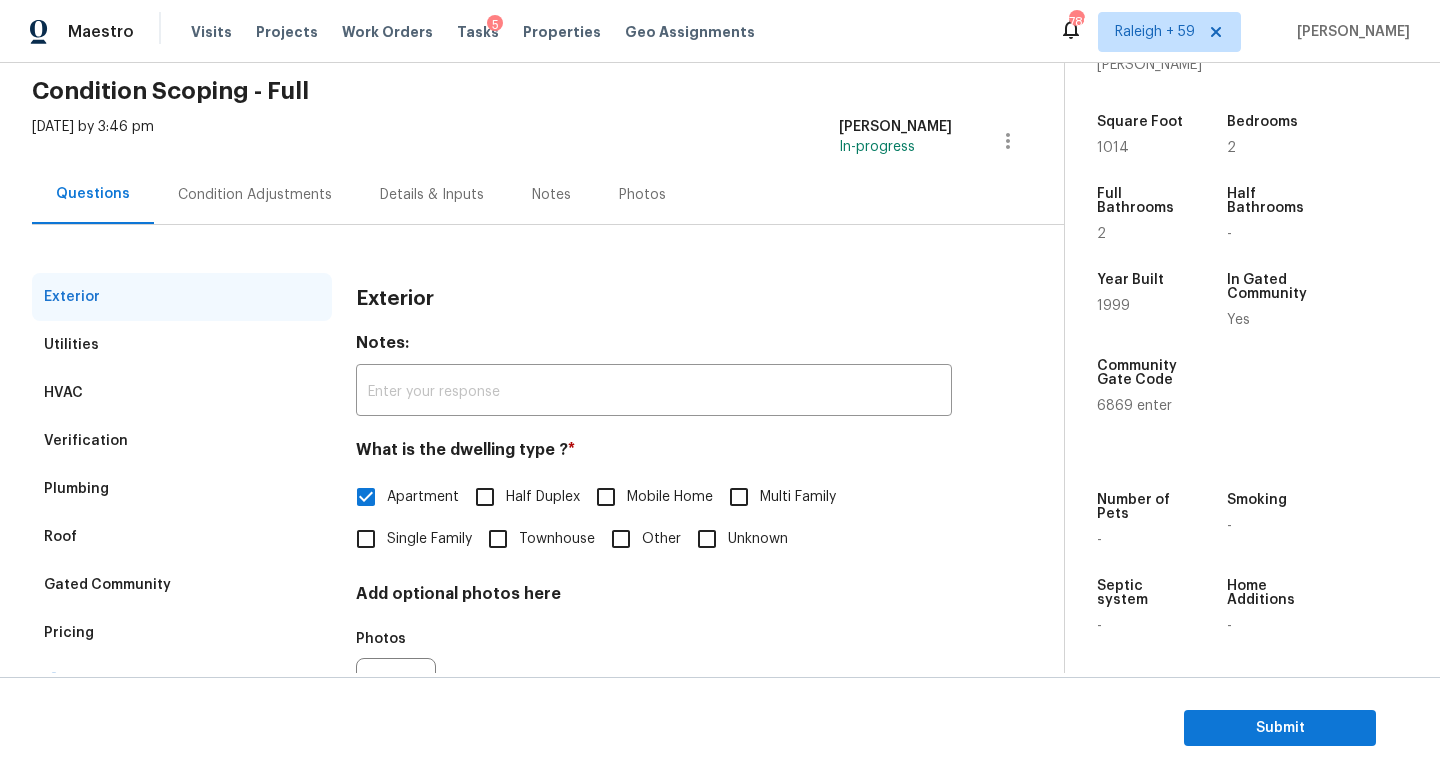 scroll, scrollTop: 0, scrollLeft: 0, axis: both 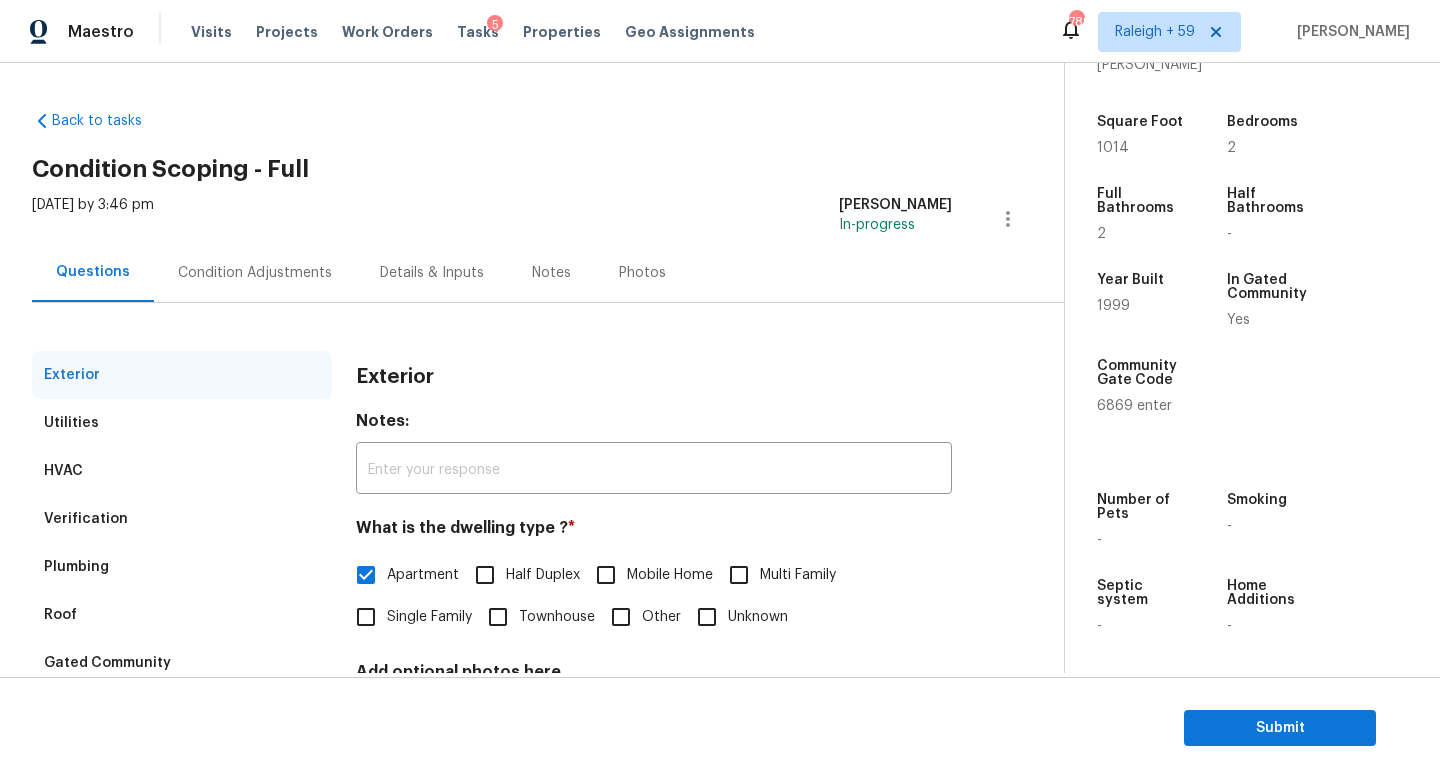 click on "Condition Adjustments" at bounding box center (255, 272) 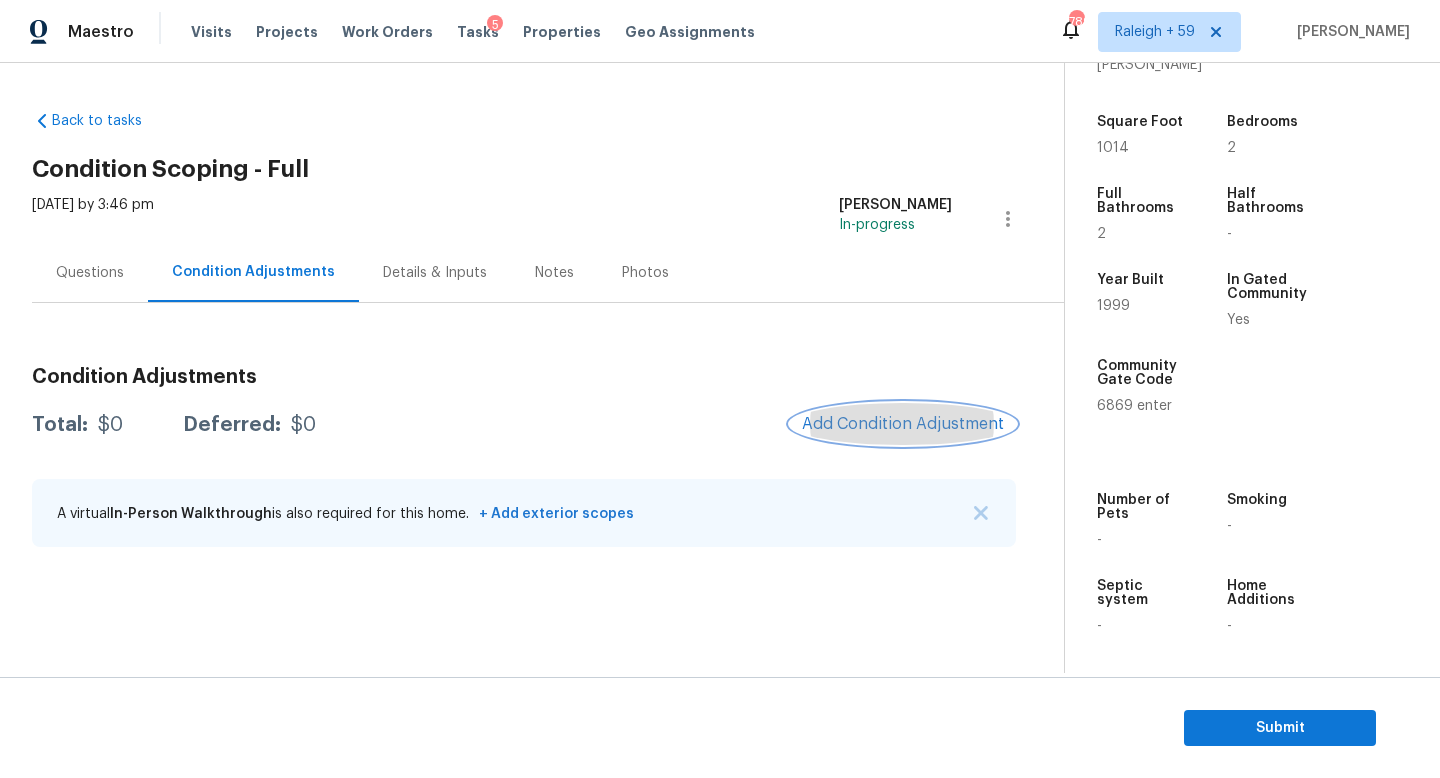 click on "Add Condition Adjustment" at bounding box center (903, 424) 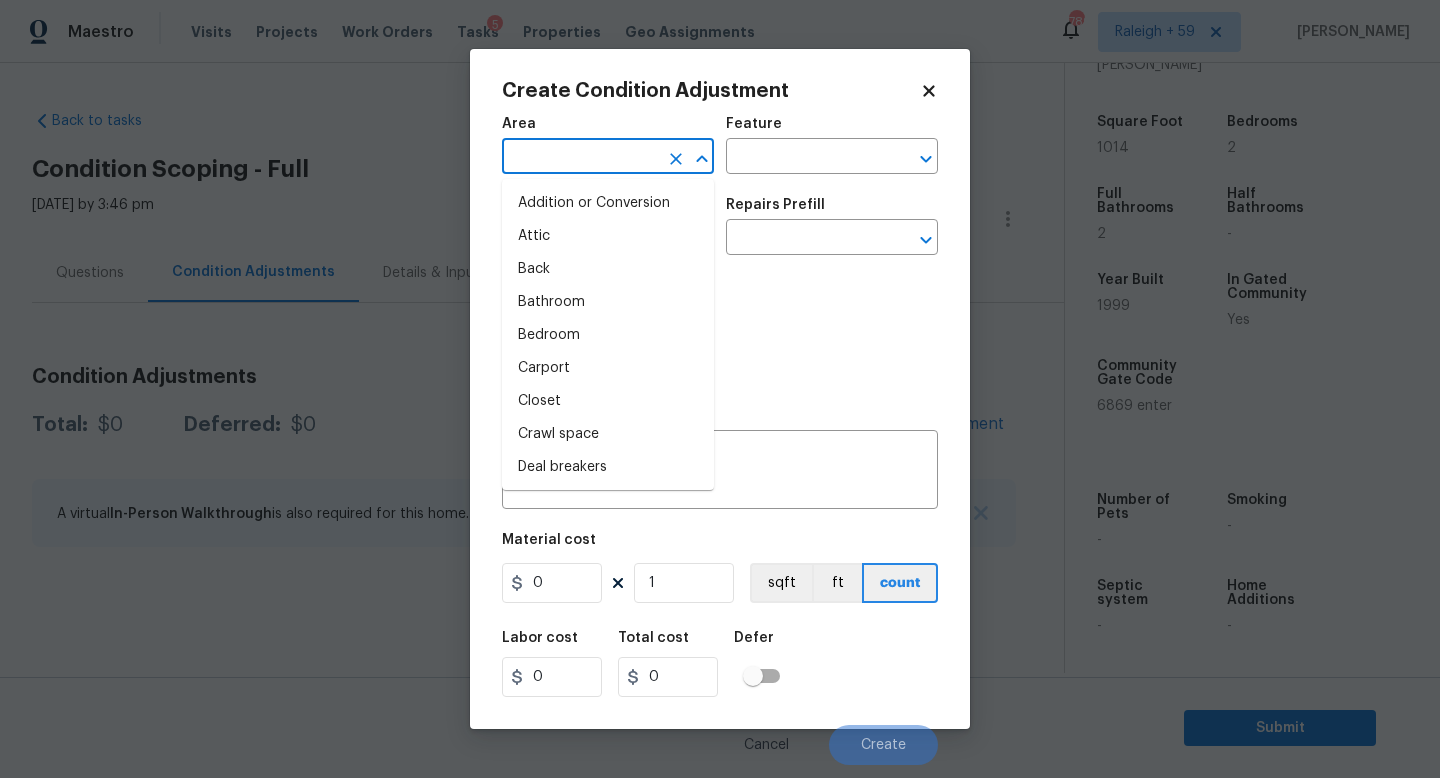 click at bounding box center (580, 158) 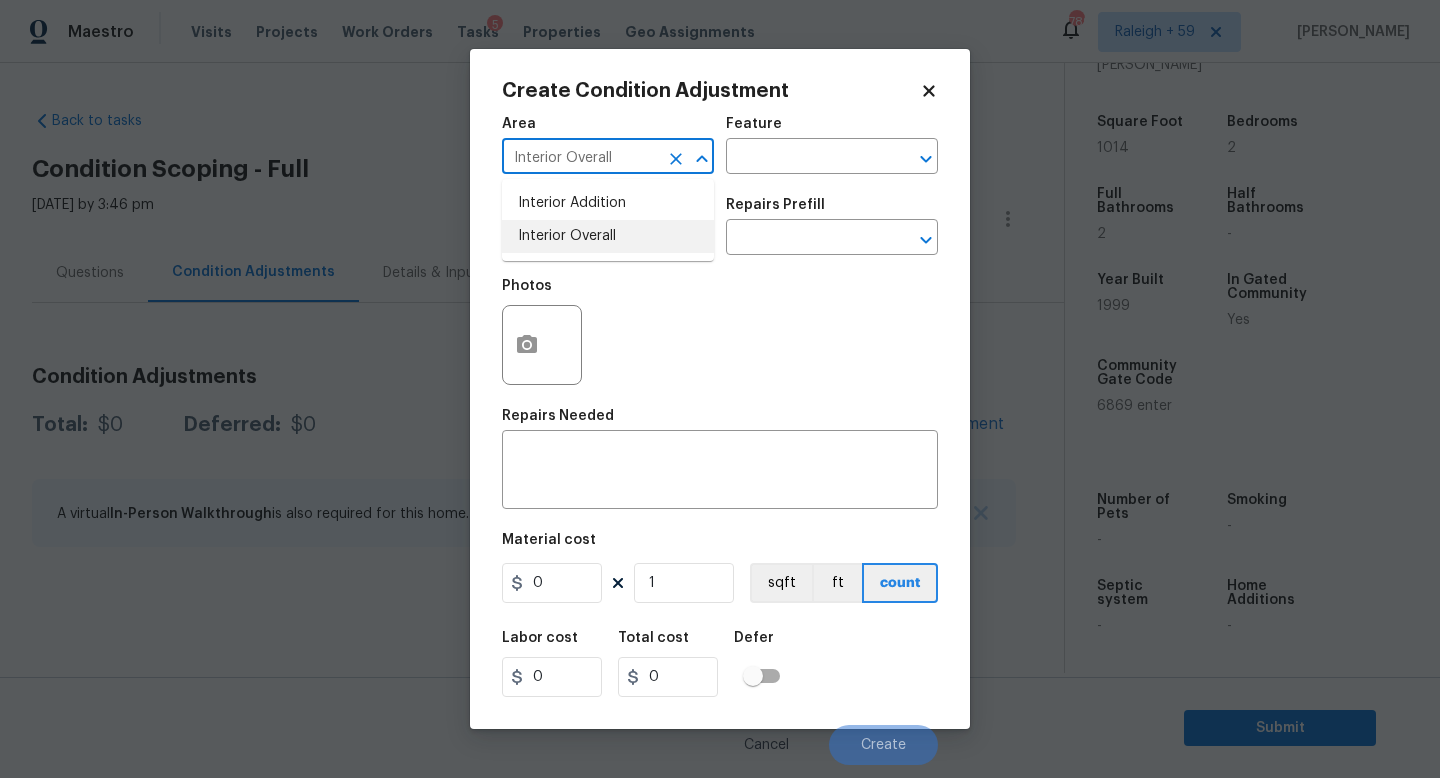 type on "Interior Overall" 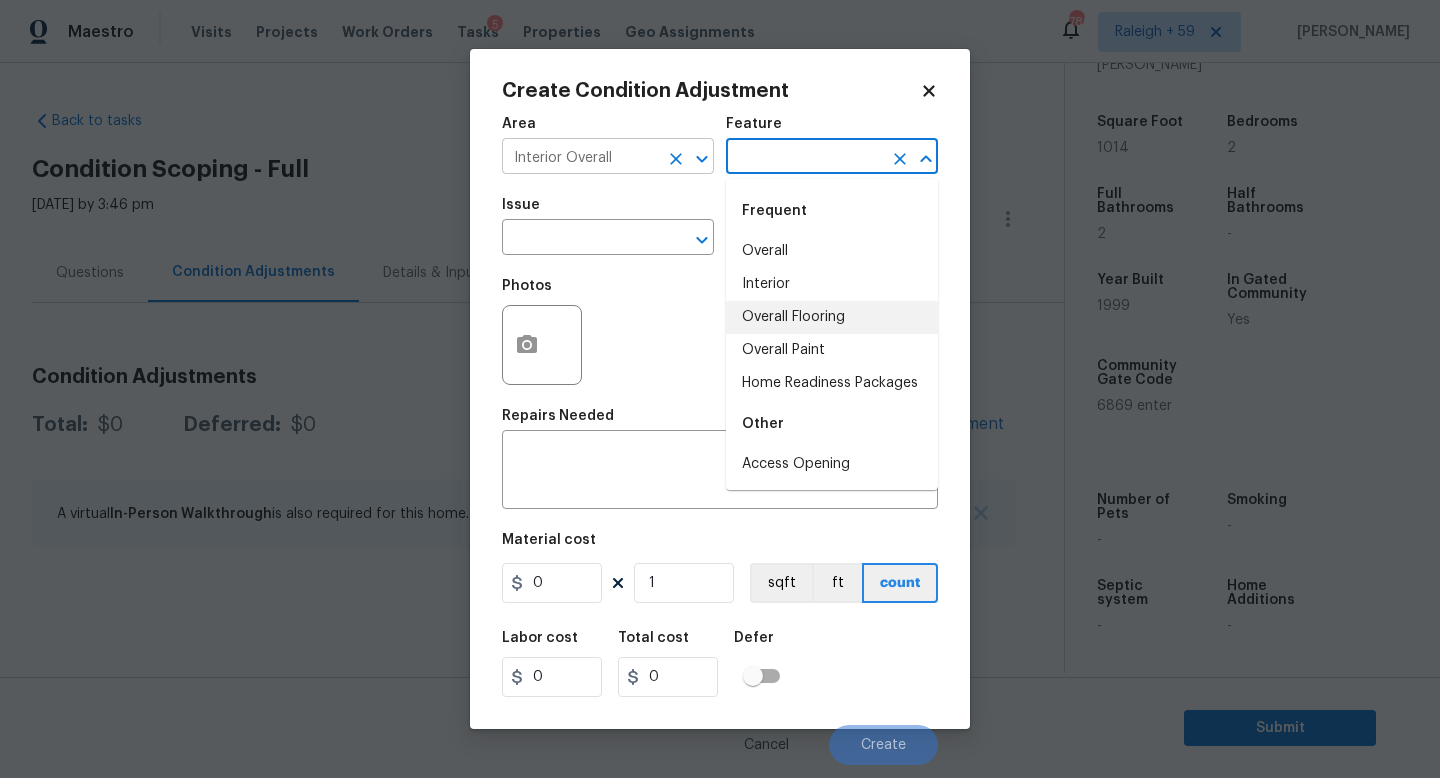 type on "Overall Flooring" 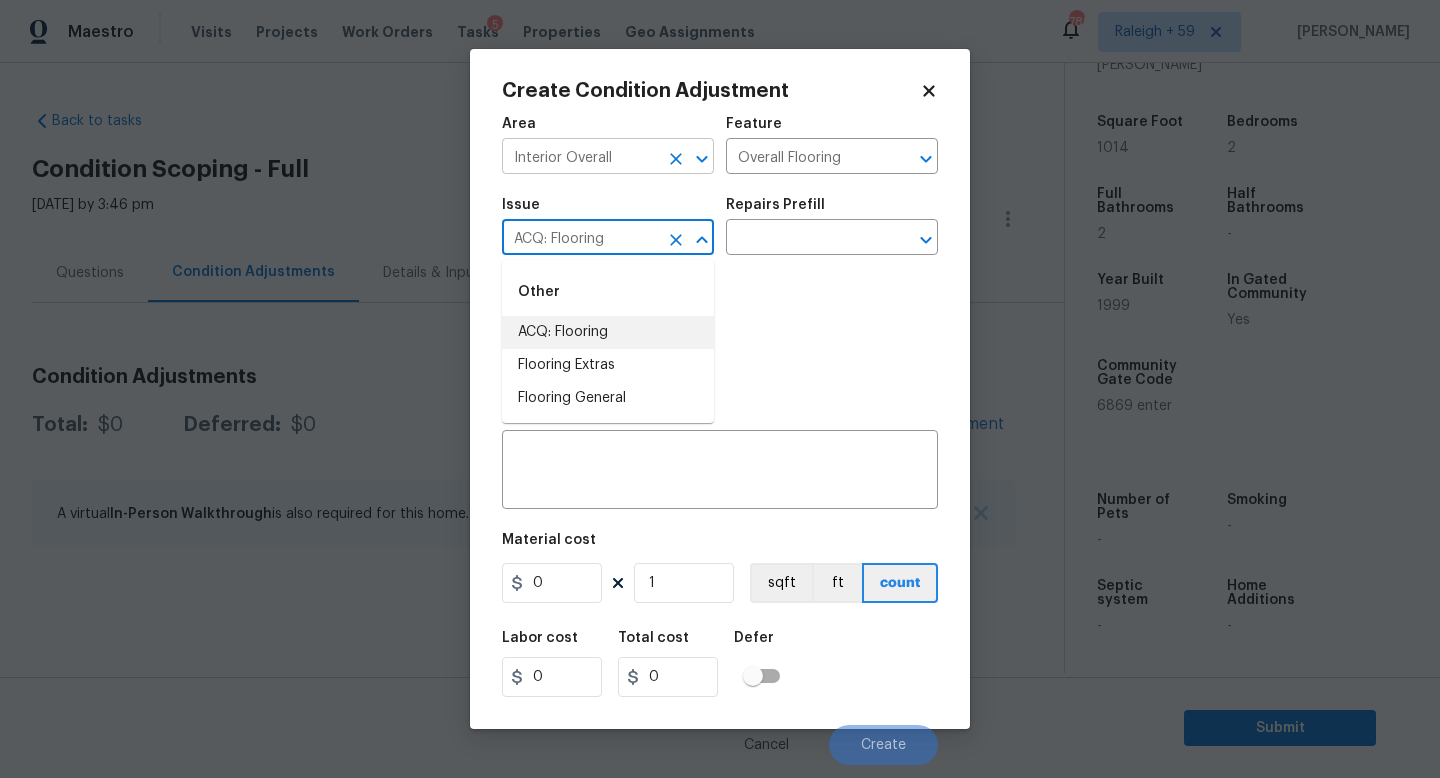 type on "ACQ: Flooring" 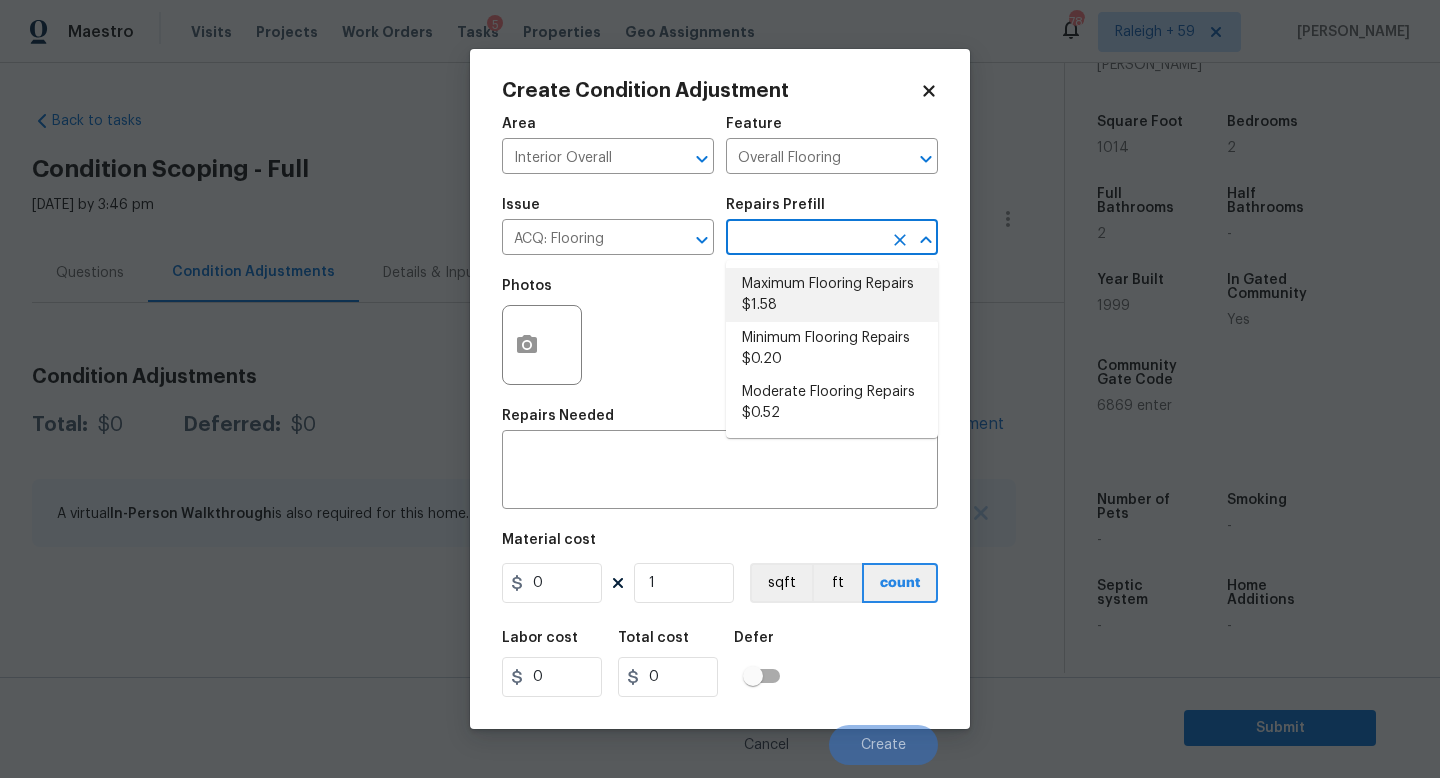 click on "Maximum Flooring Repairs $1.58" at bounding box center [832, 295] 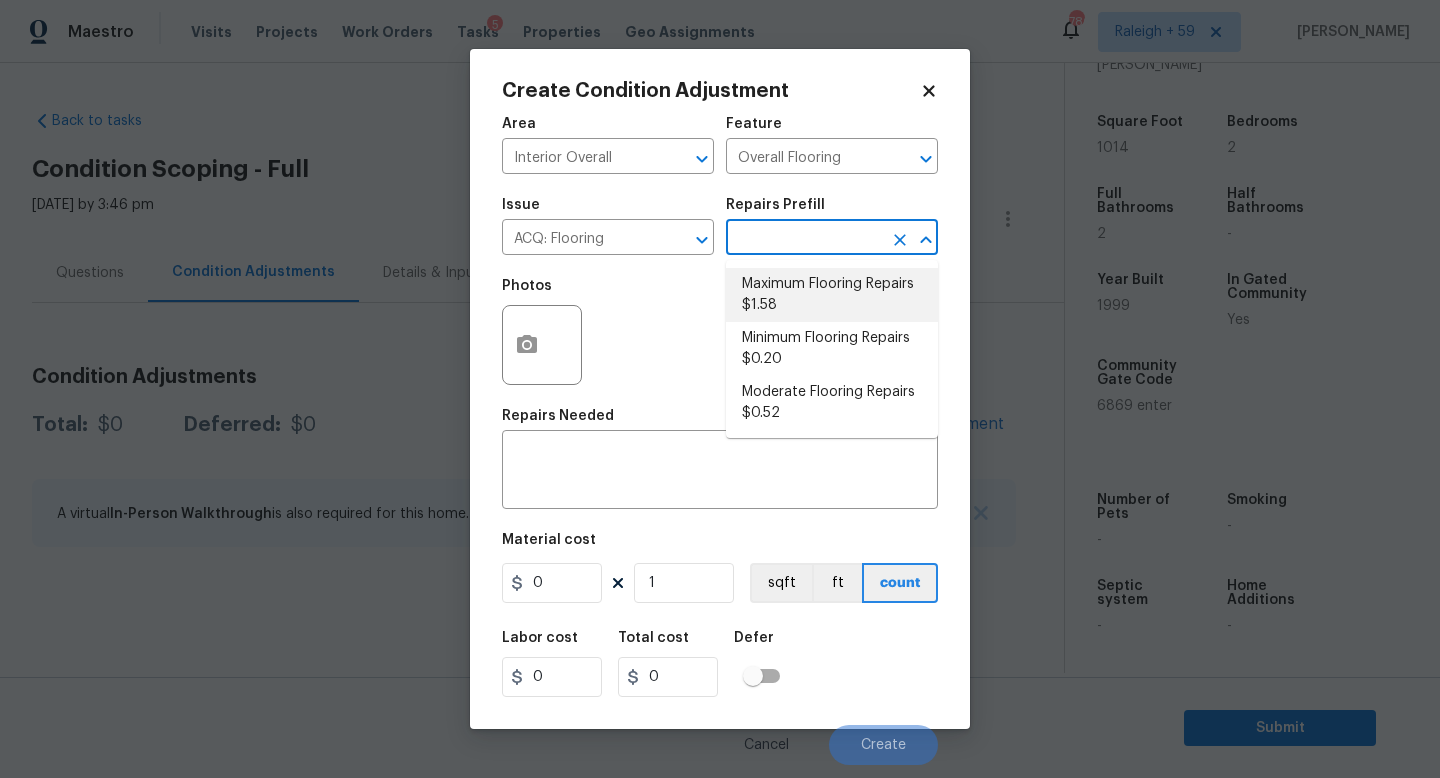 type on "1.58" 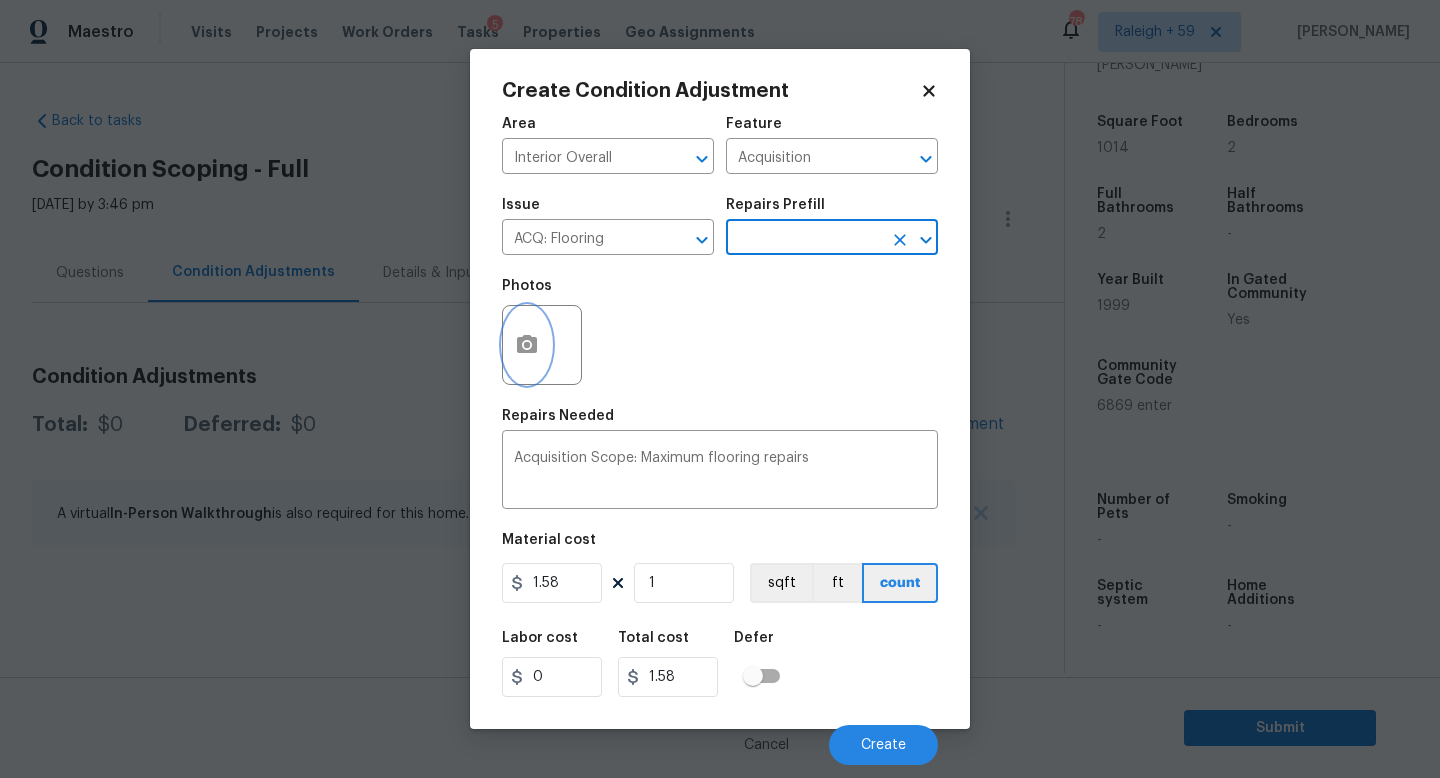 click at bounding box center [527, 345] 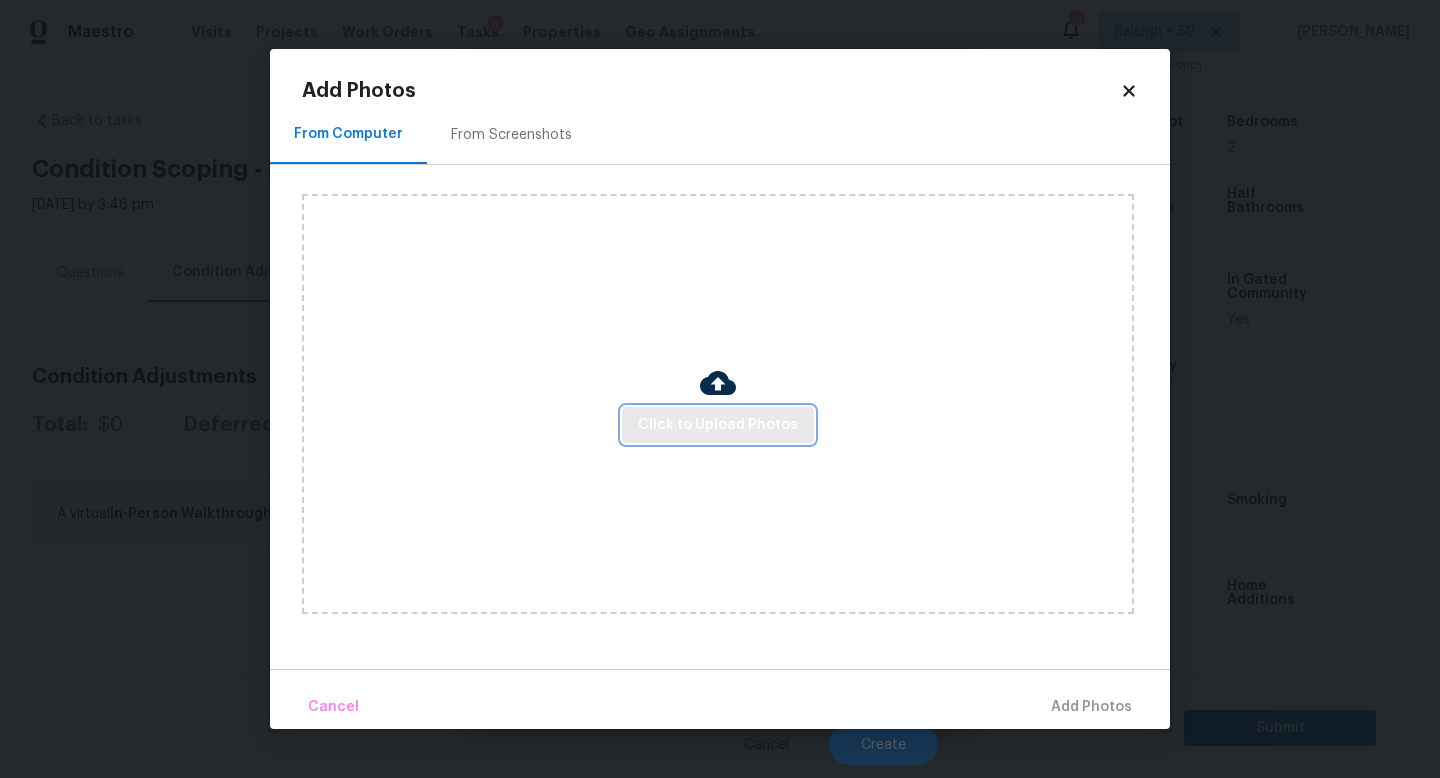 click on "Click to Upload Photos" at bounding box center (718, 425) 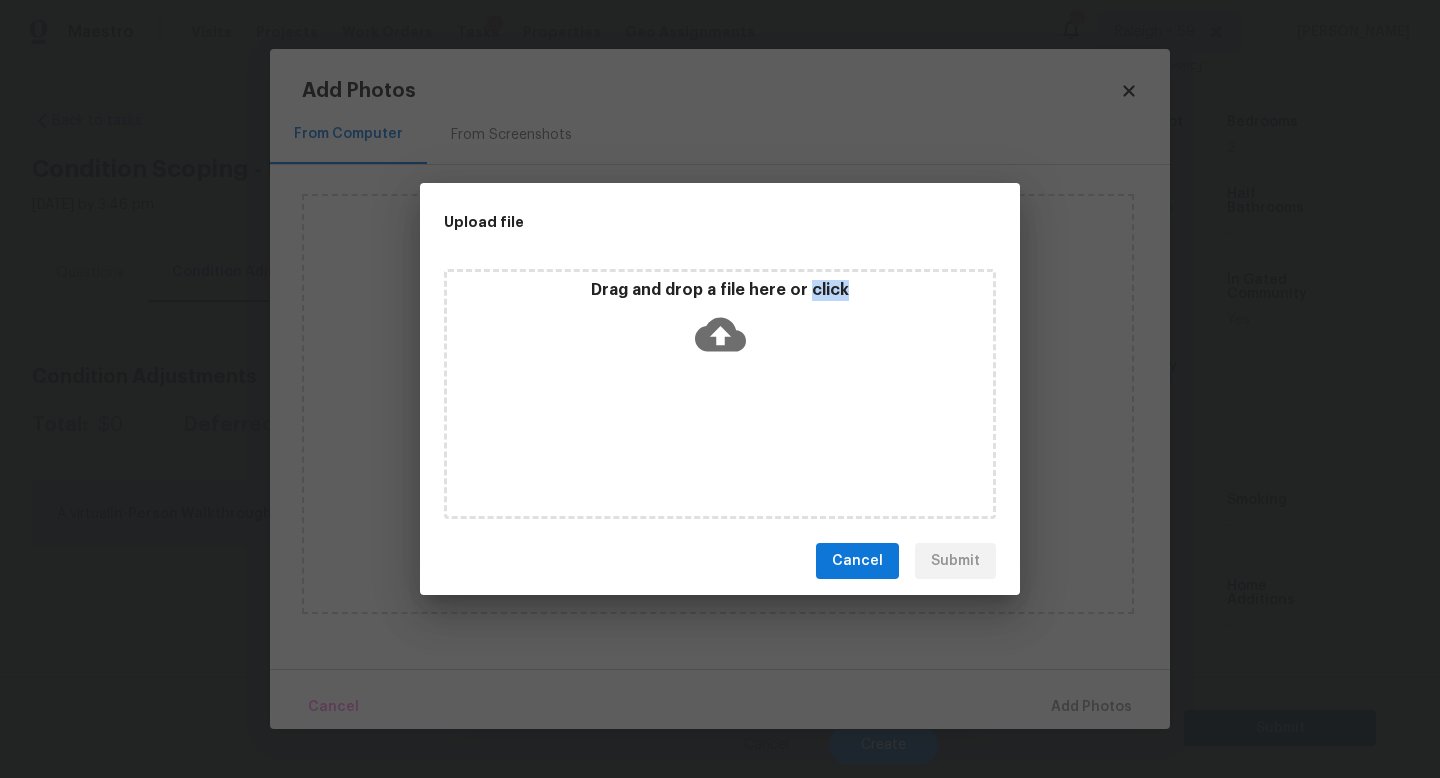 click on "Drag and drop a file here or click" at bounding box center [720, 394] 